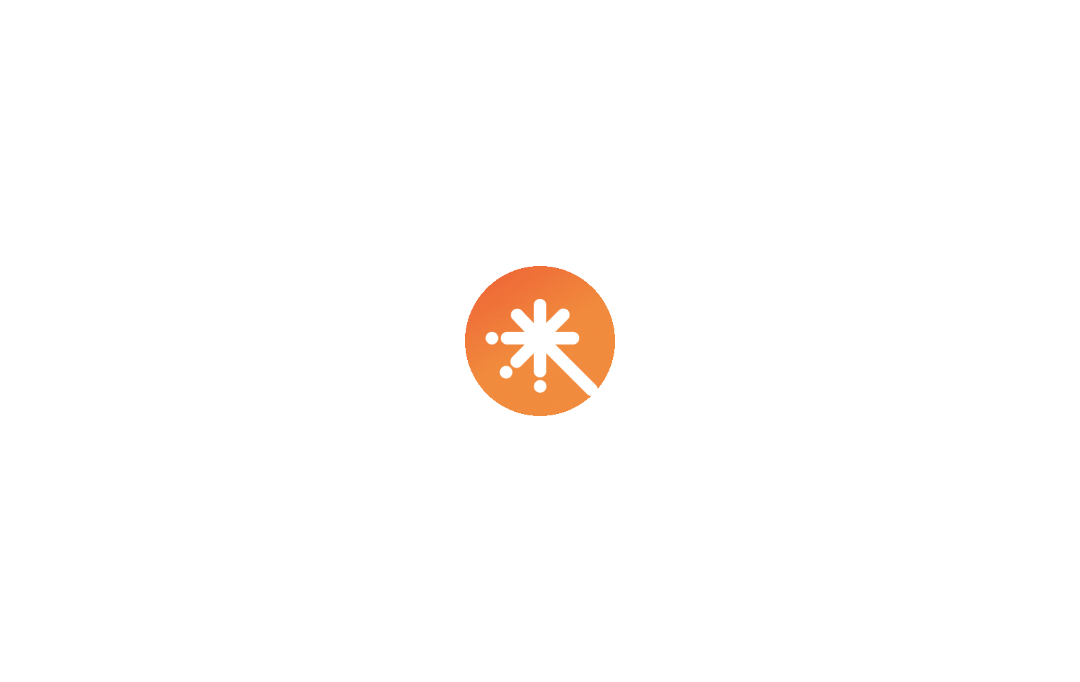 scroll, scrollTop: 0, scrollLeft: 0, axis: both 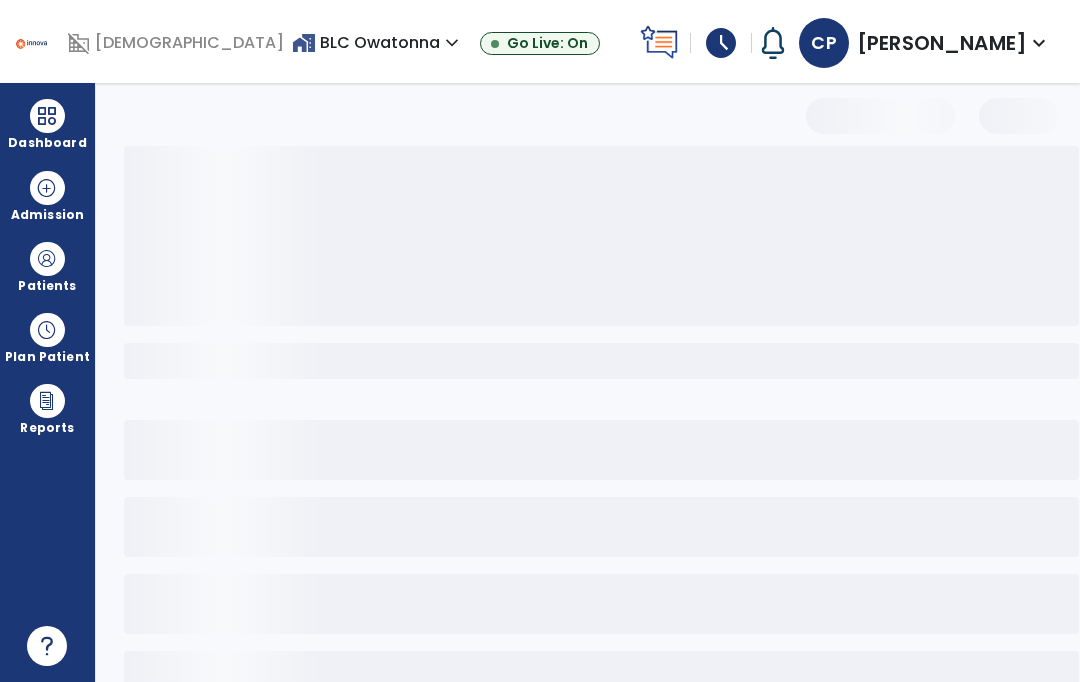 select on "*" 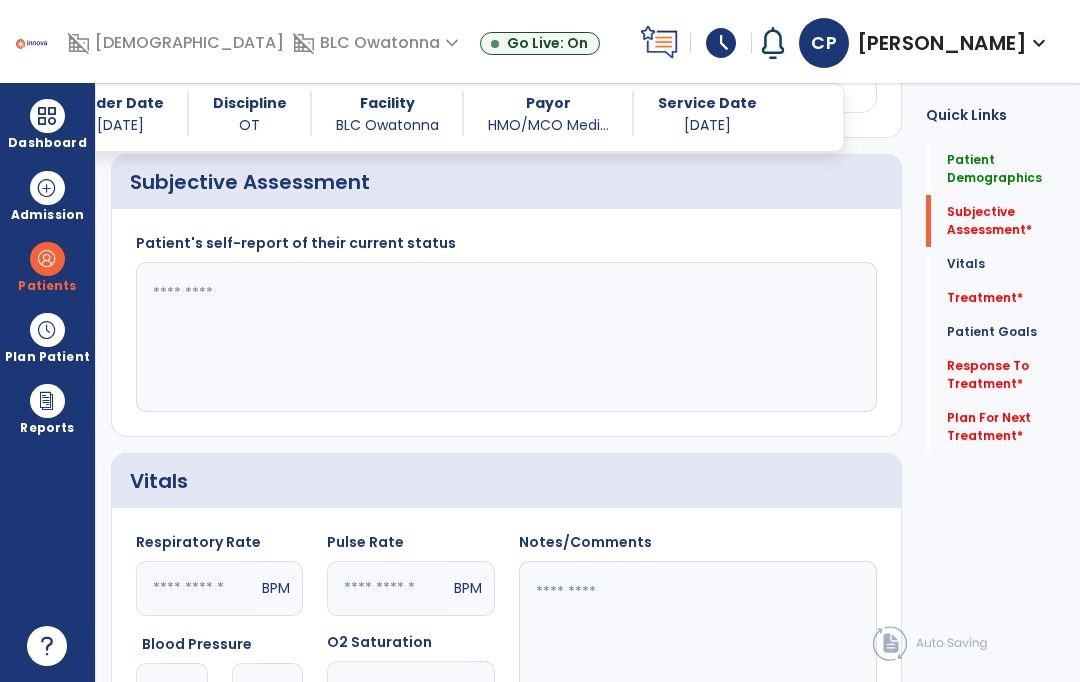 scroll, scrollTop: 1409, scrollLeft: 0, axis: vertical 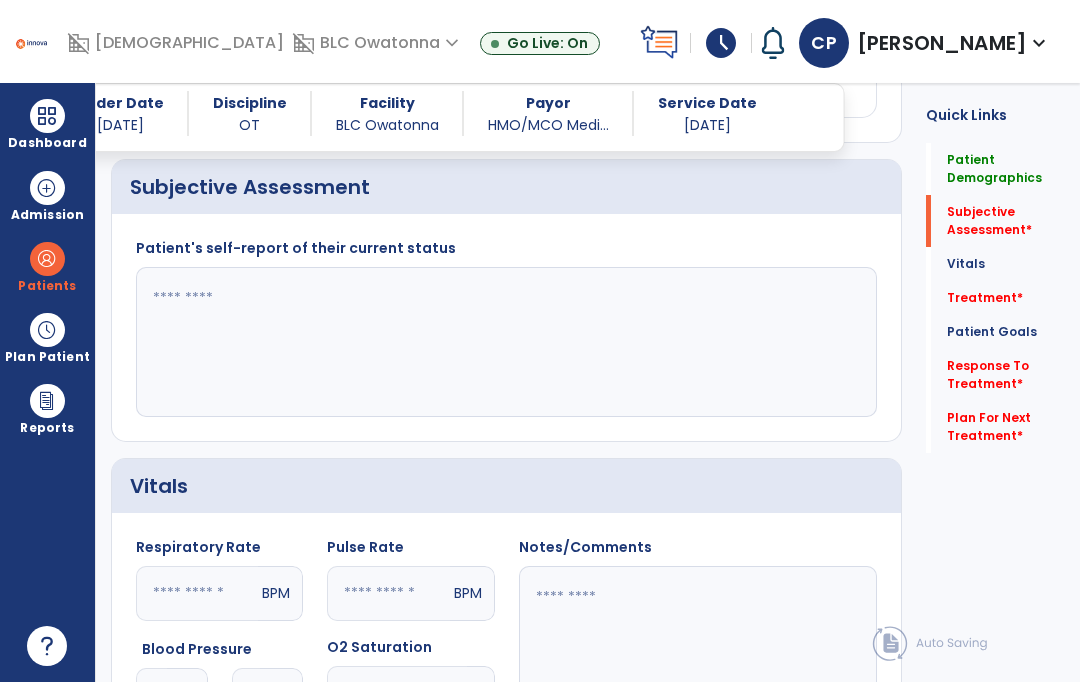 click 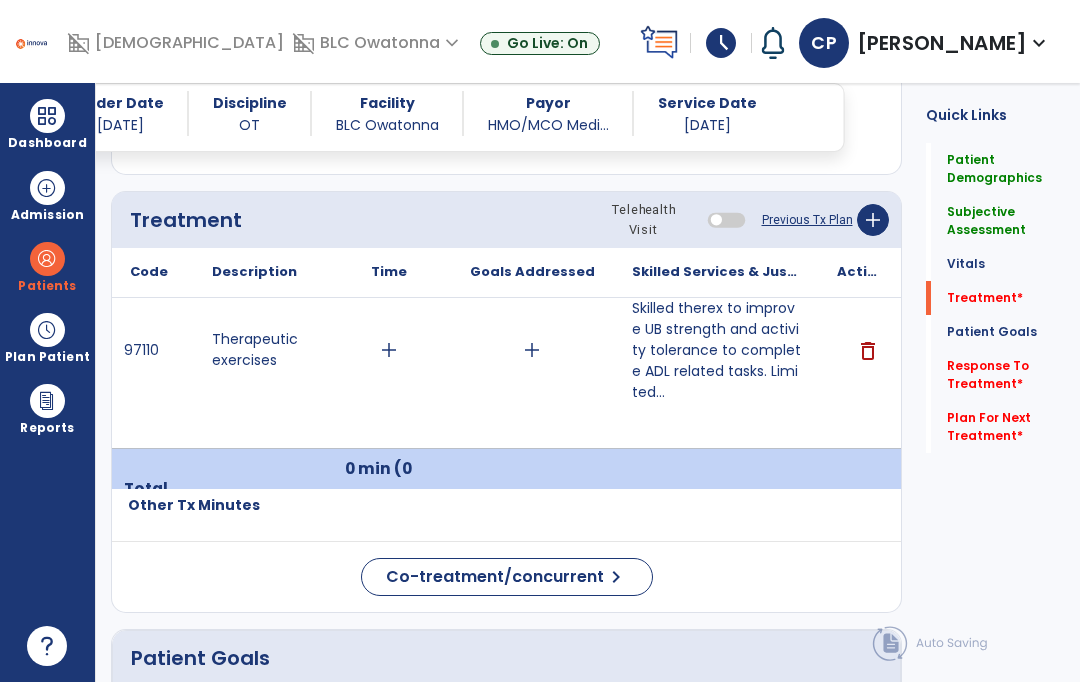 scroll, scrollTop: 2130, scrollLeft: 0, axis: vertical 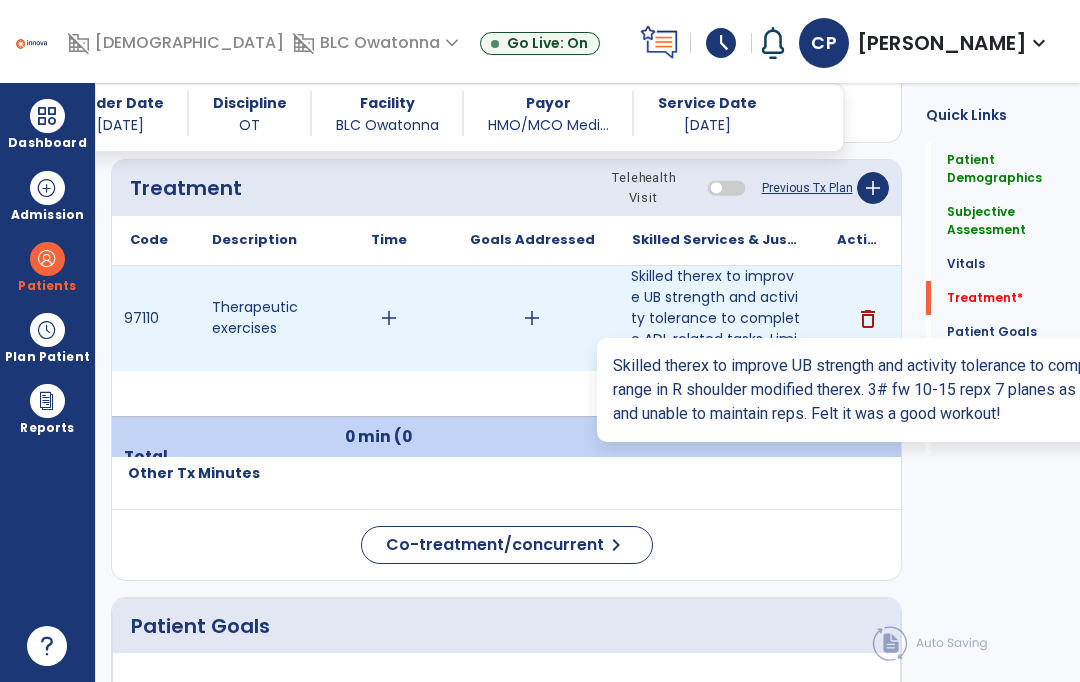 type on "**********" 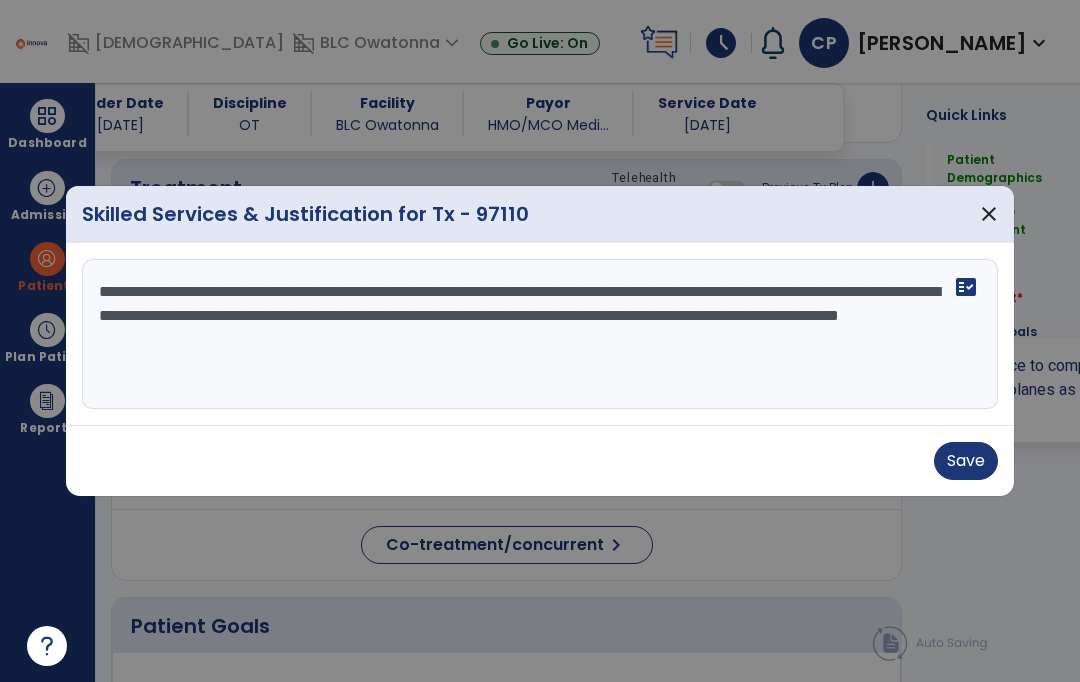 click on "Save" at bounding box center (966, 461) 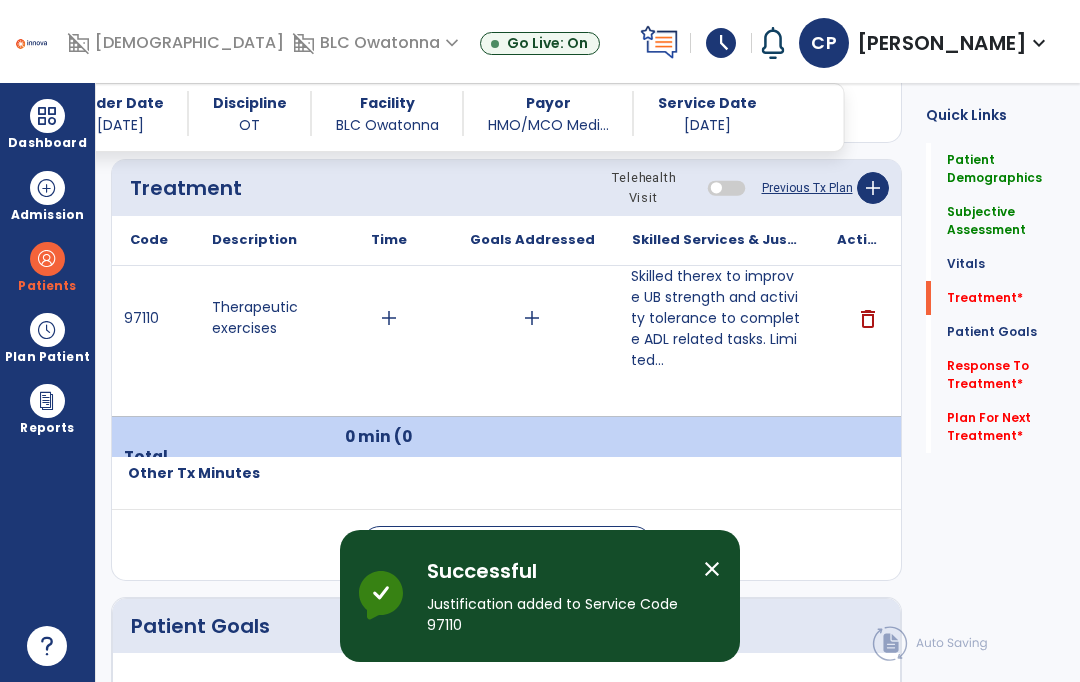 click on "add" 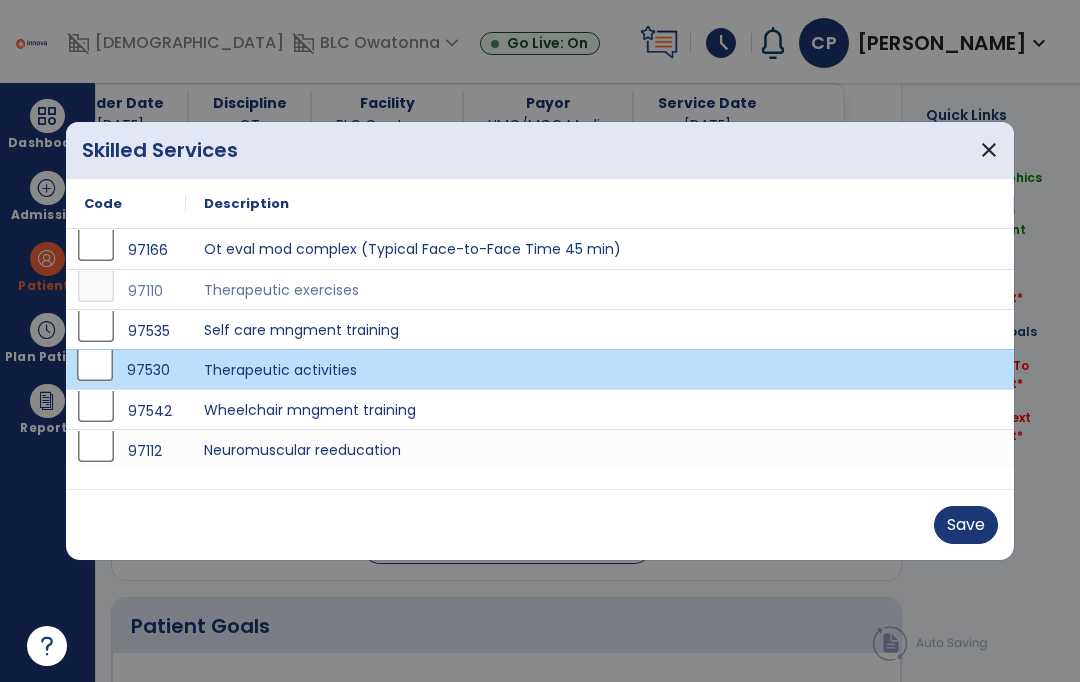 click on "Save" at bounding box center (966, 525) 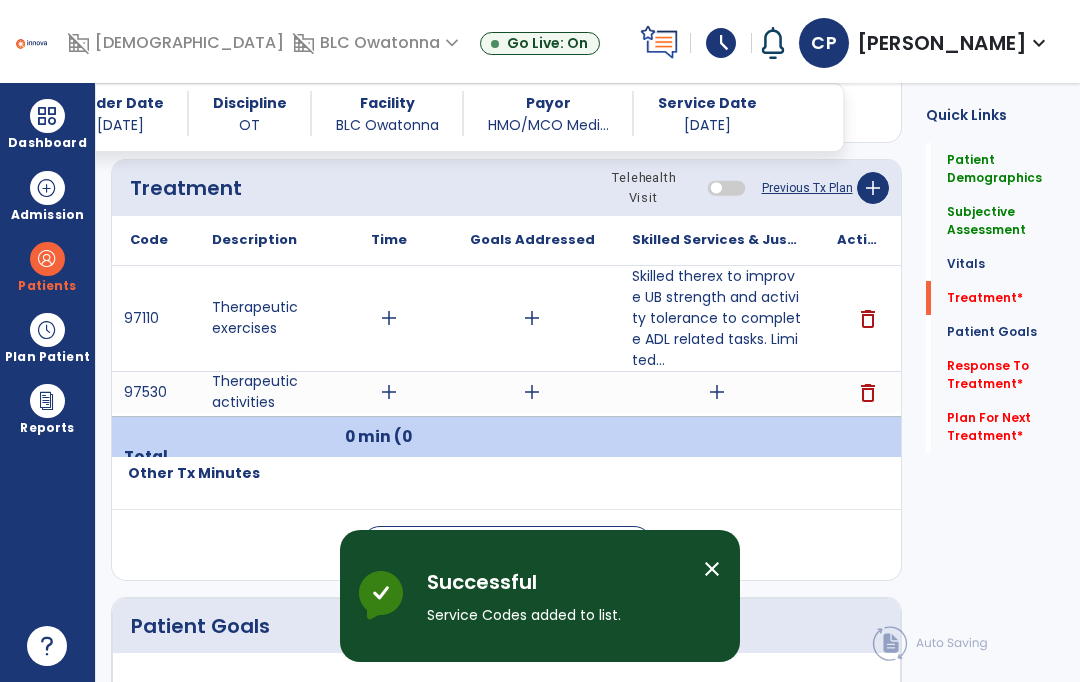click on "add" at bounding box center (717, 392) 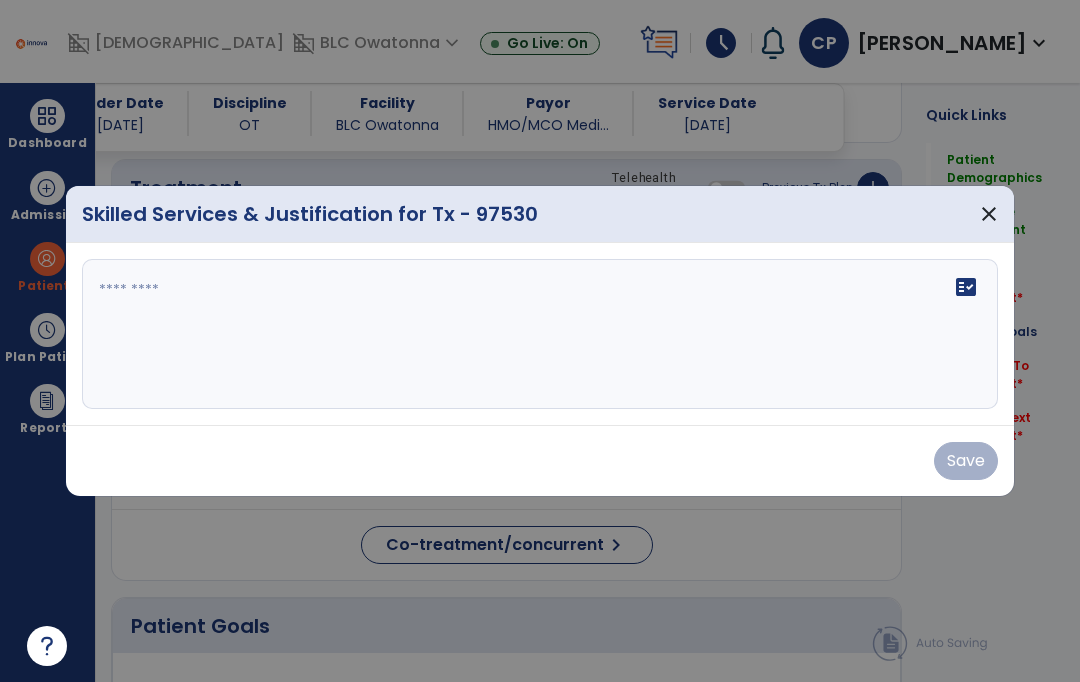 click at bounding box center (540, 334) 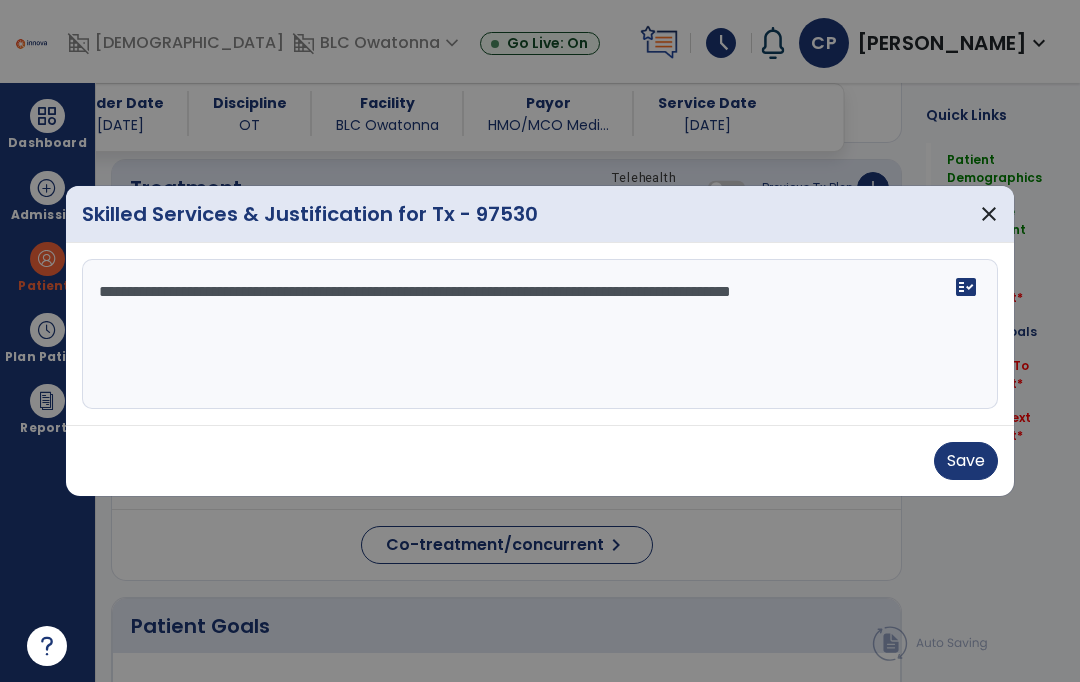 type on "**********" 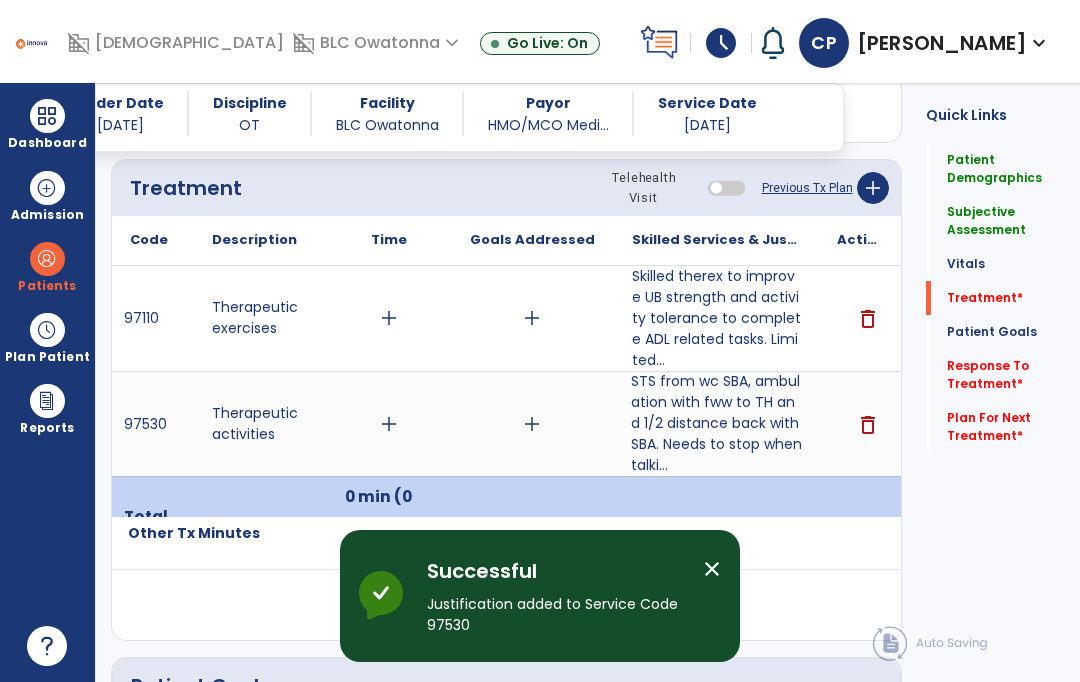 click on "add" at bounding box center (389, 424) 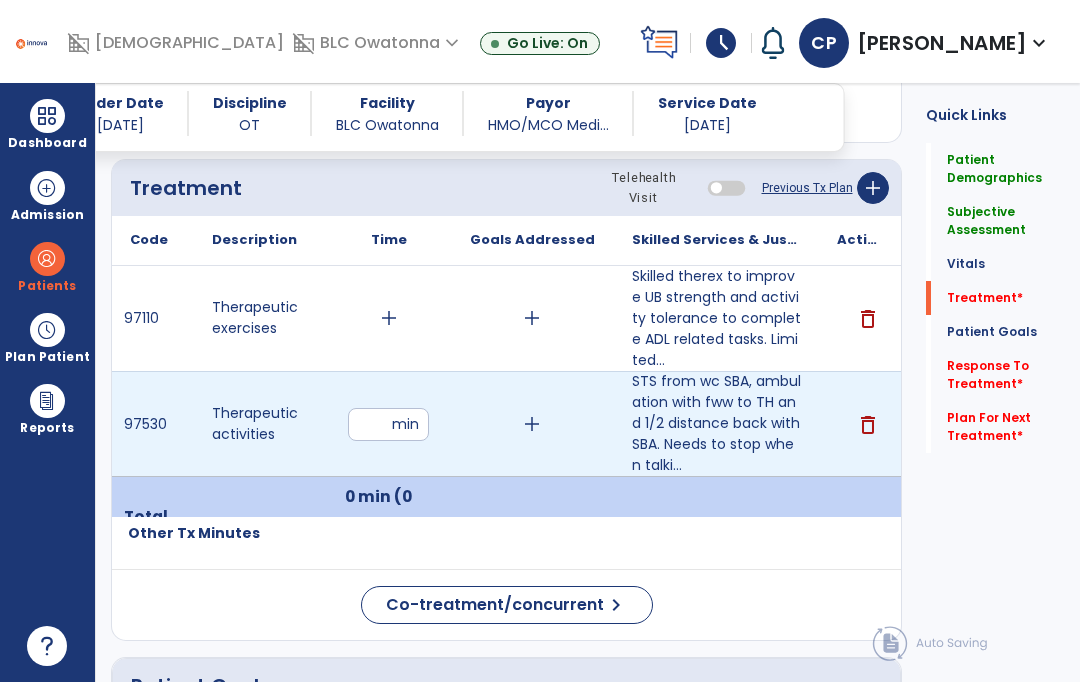 type on "**" 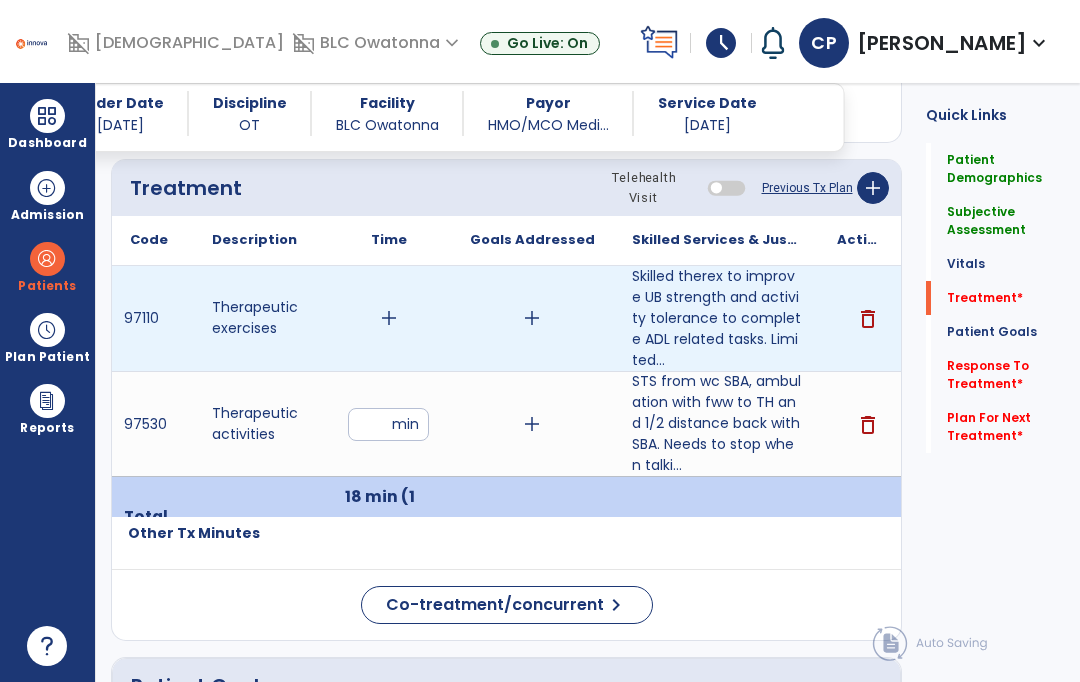 click on "add" at bounding box center [389, 318] 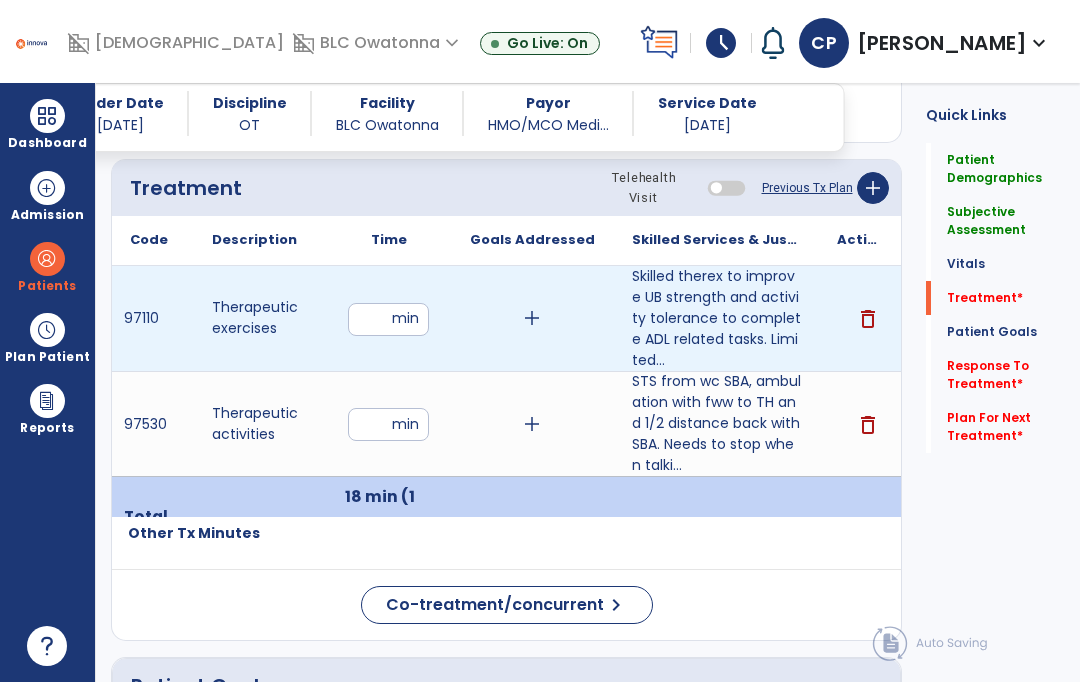 click at bounding box center (388, 319) 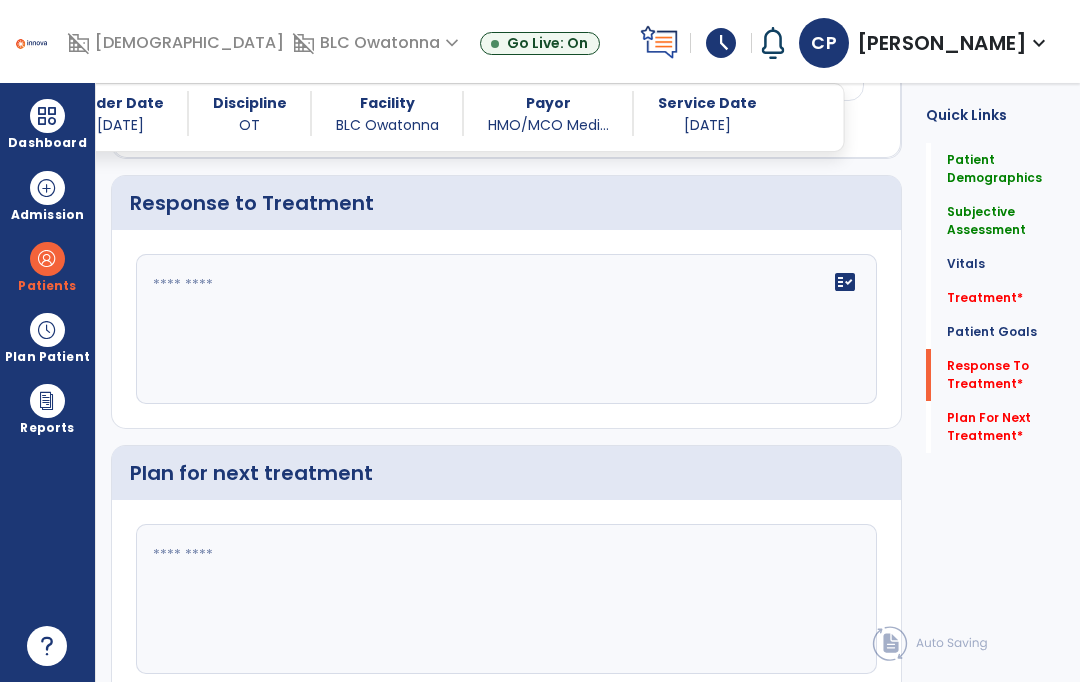 click 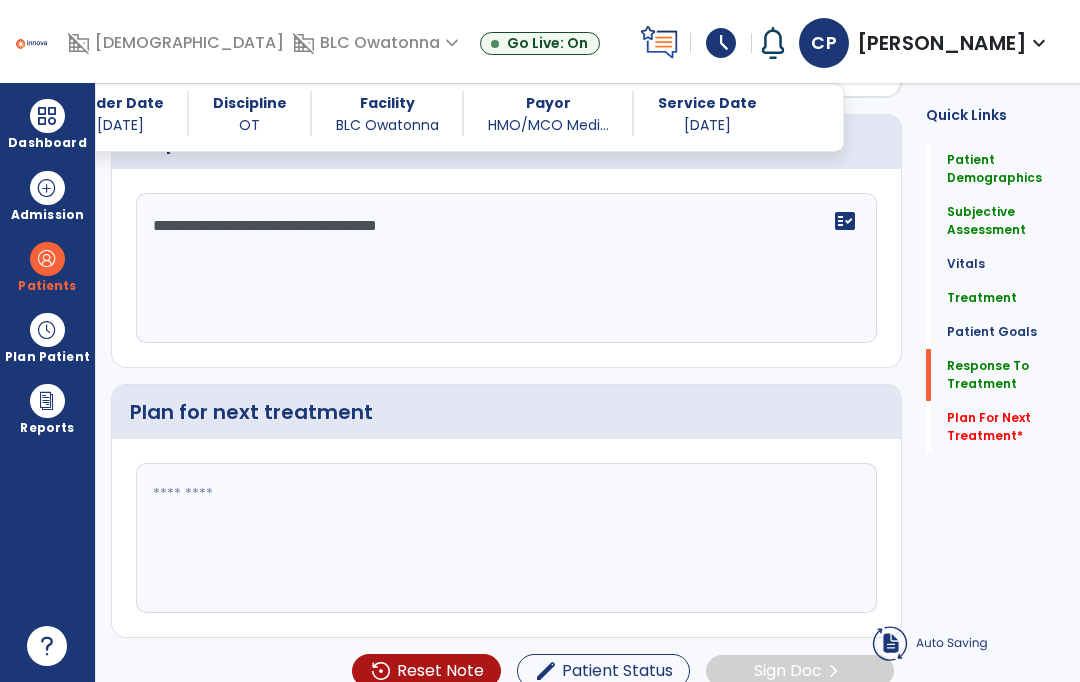 scroll, scrollTop: 3578, scrollLeft: 0, axis: vertical 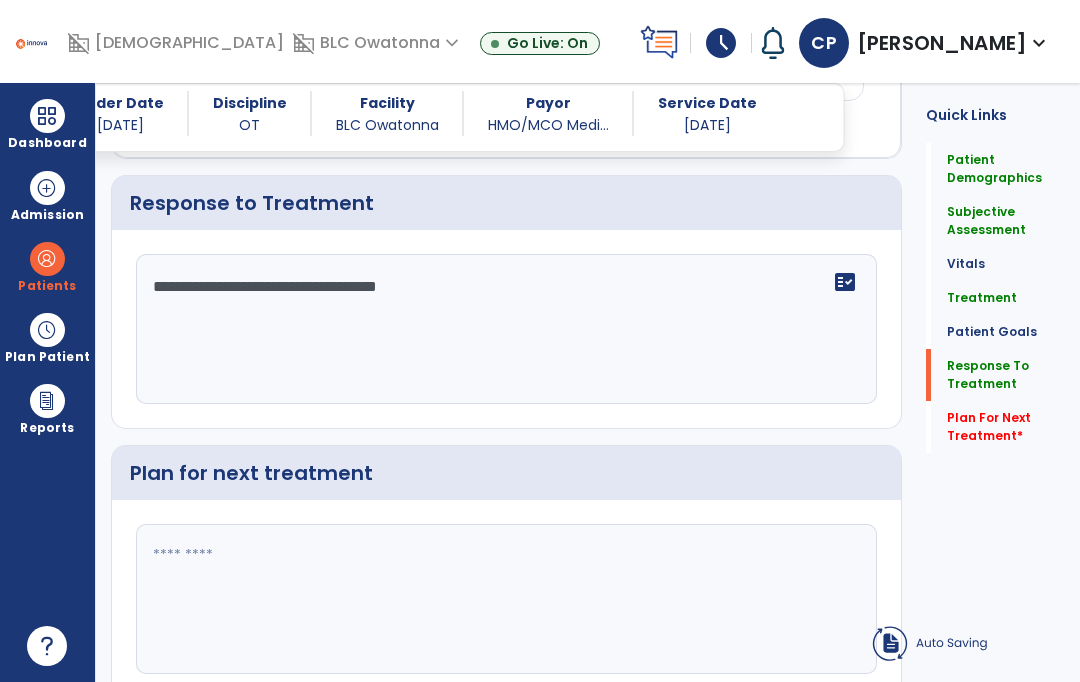 type on "**********" 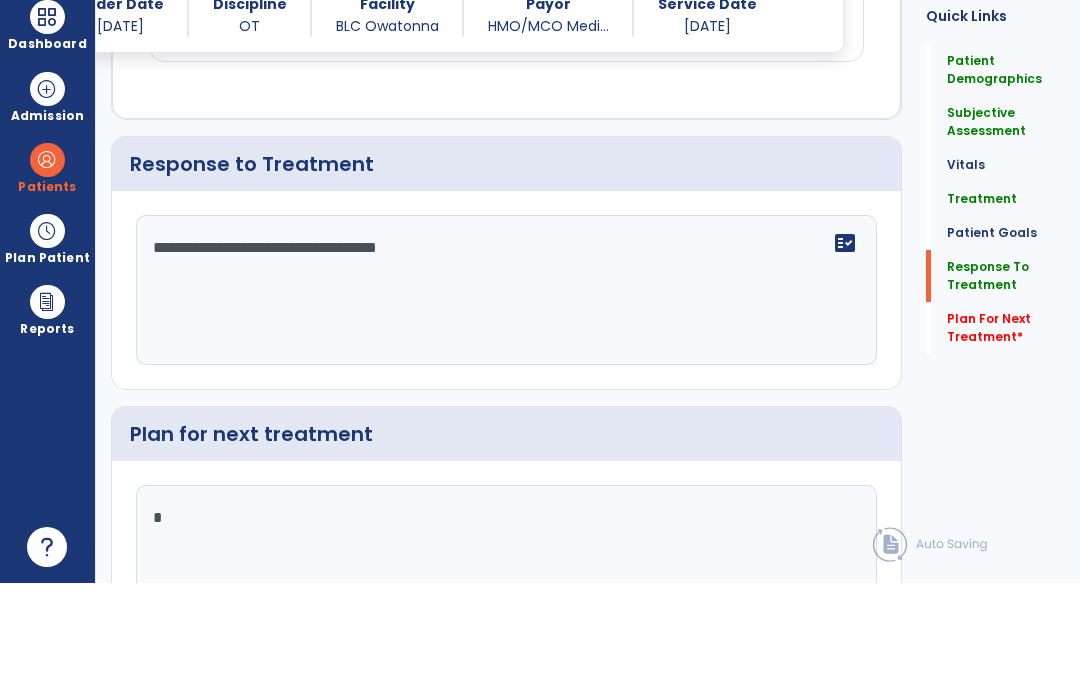 scroll, scrollTop: 84, scrollLeft: 0, axis: vertical 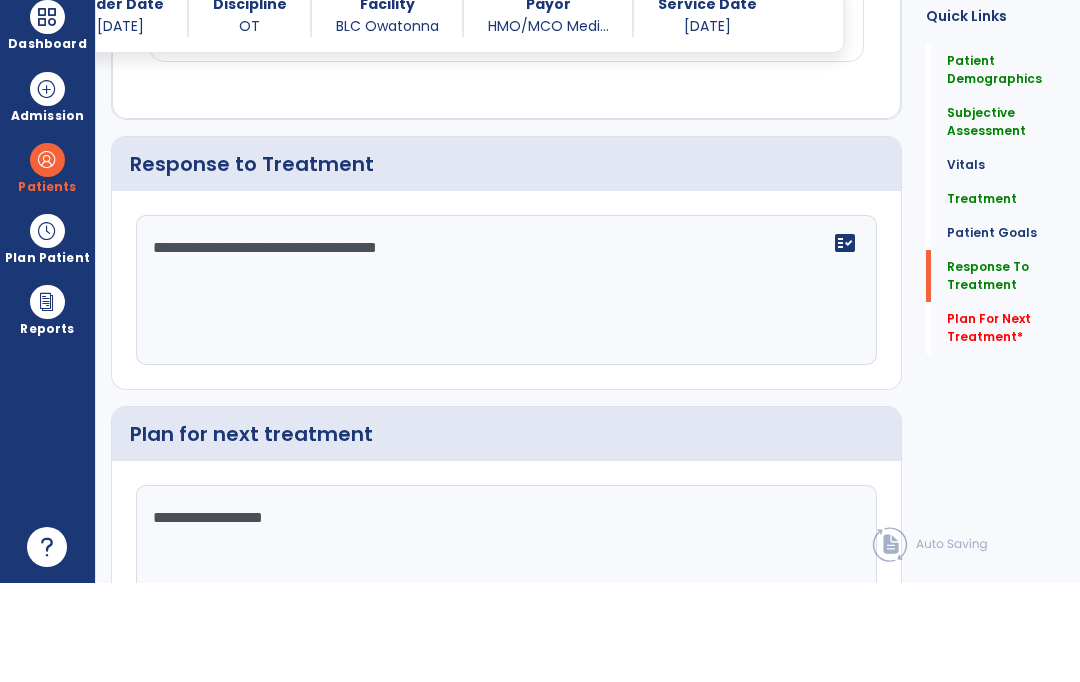 click on "**********" 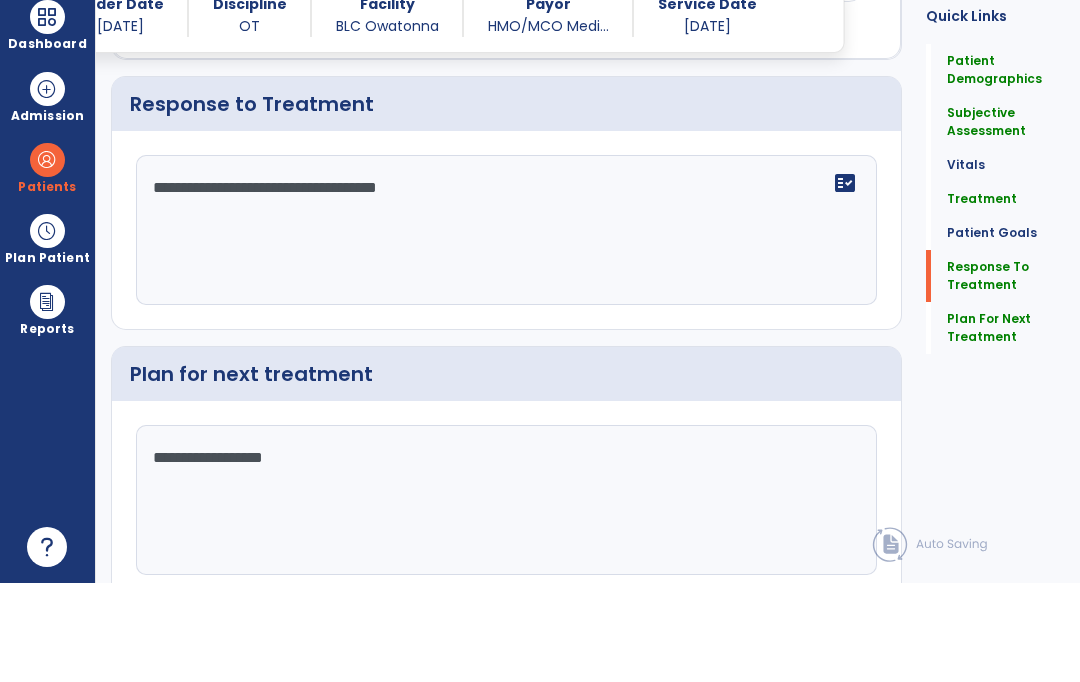 type on "**********" 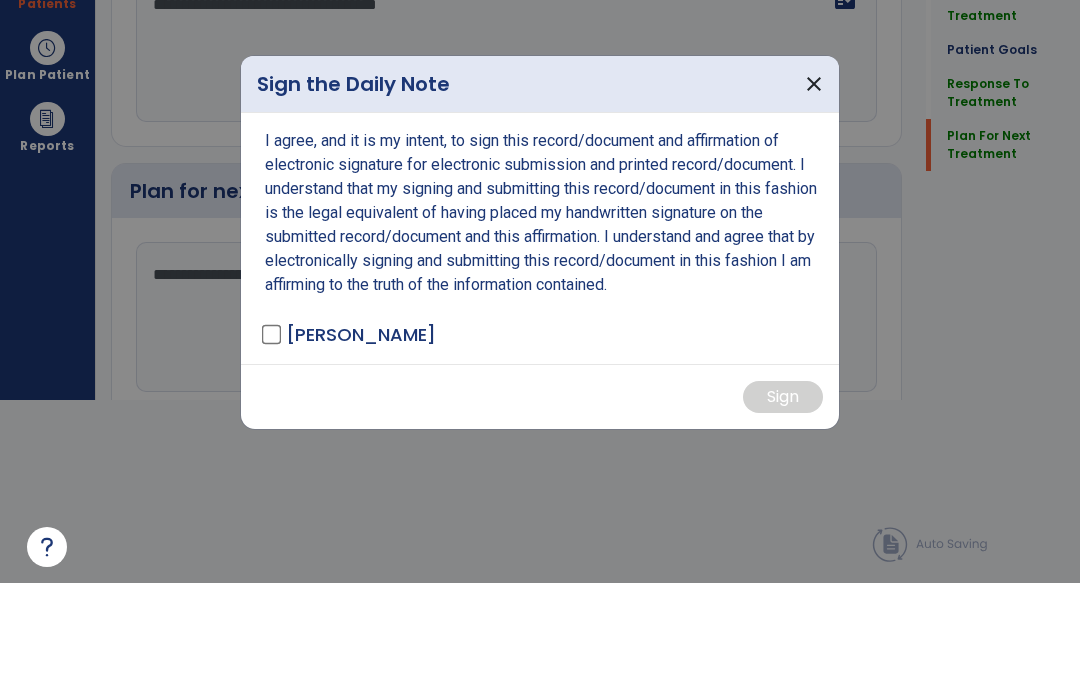scroll, scrollTop: 3638, scrollLeft: 0, axis: vertical 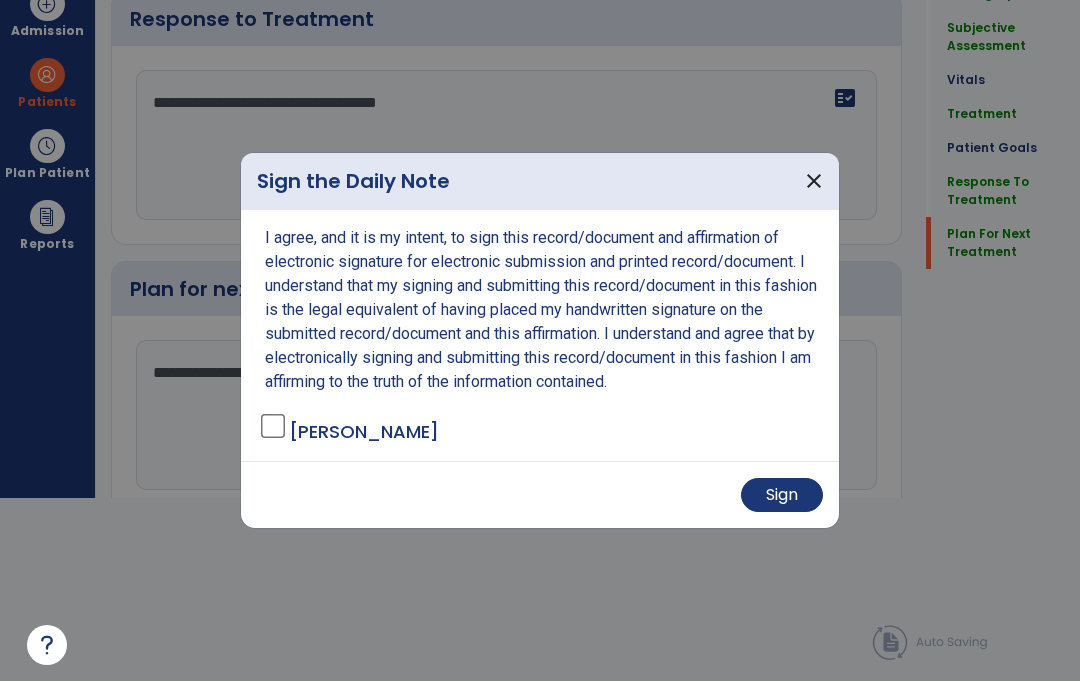 click on "Sign" at bounding box center (782, 496) 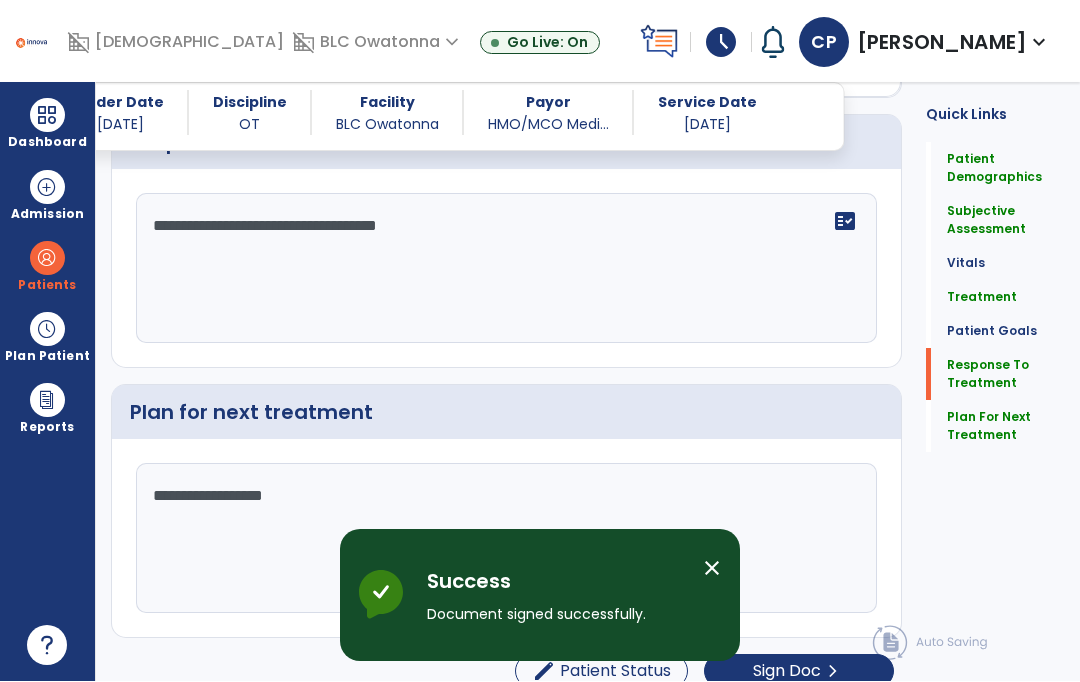 scroll, scrollTop: 84, scrollLeft: 0, axis: vertical 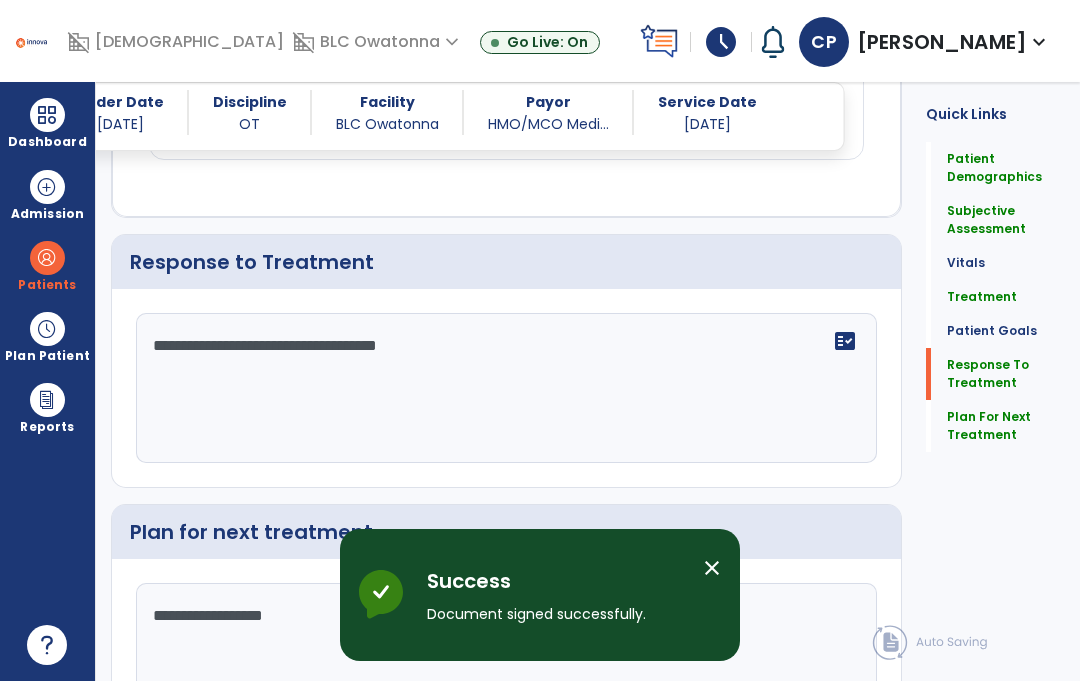click on "close" at bounding box center (712, 569) 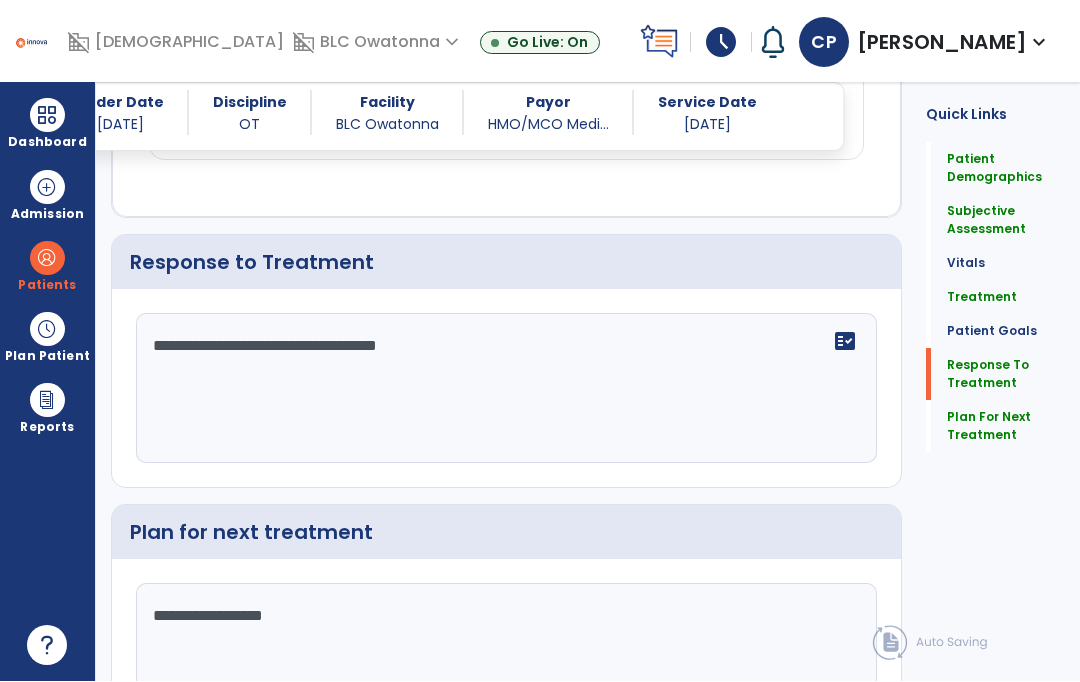 click on "Patients" at bounding box center [47, 266] 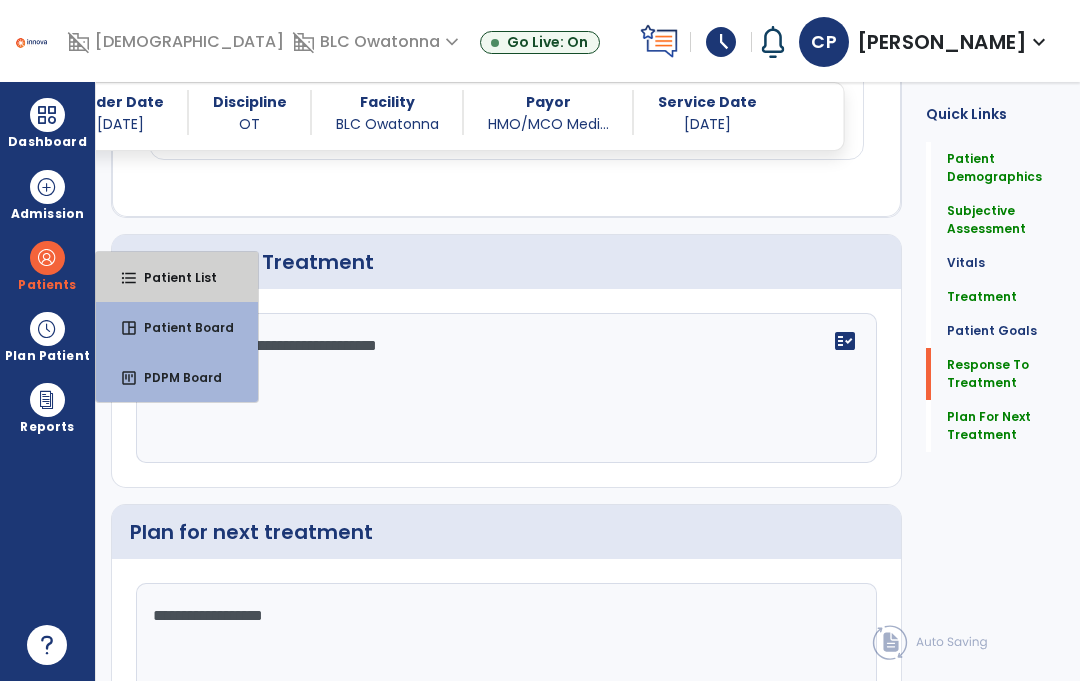 click on "format_list_bulleted  Patient List" at bounding box center [177, 278] 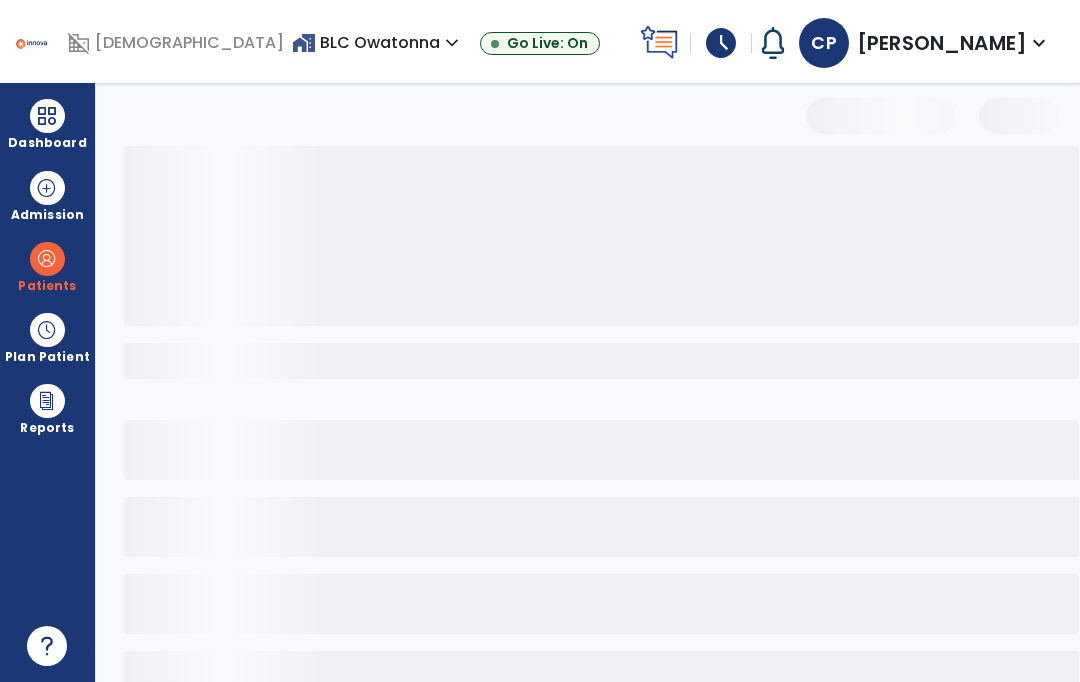 scroll, scrollTop: 0, scrollLeft: 0, axis: both 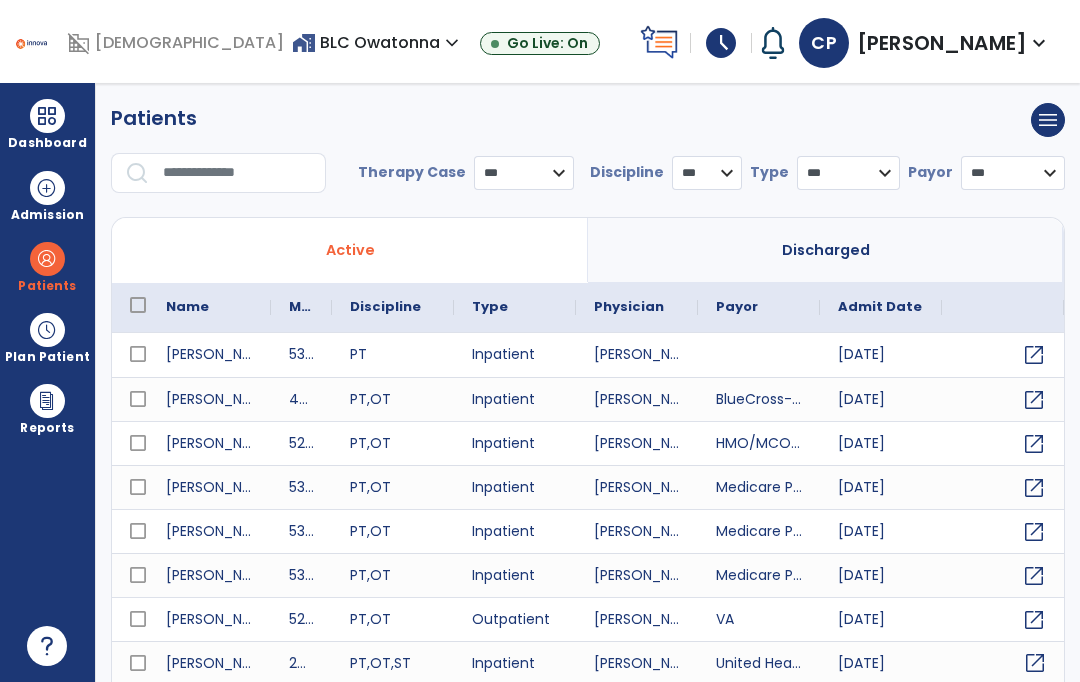 click on "open_in_new" at bounding box center (1035, 663) 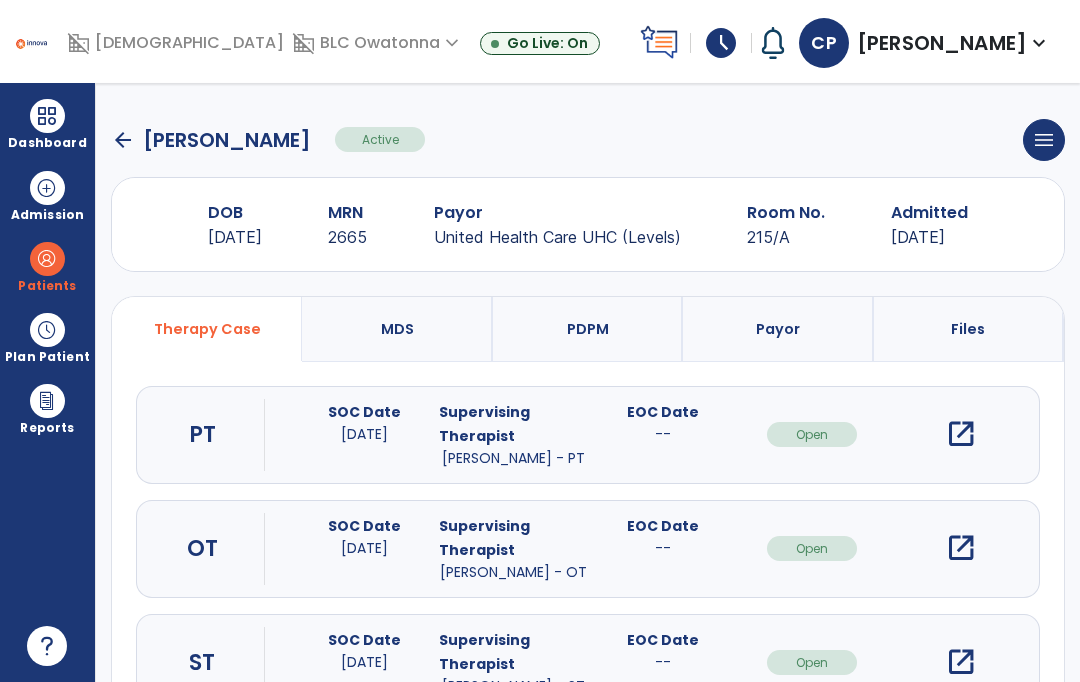 click on "open_in_new" at bounding box center (961, 548) 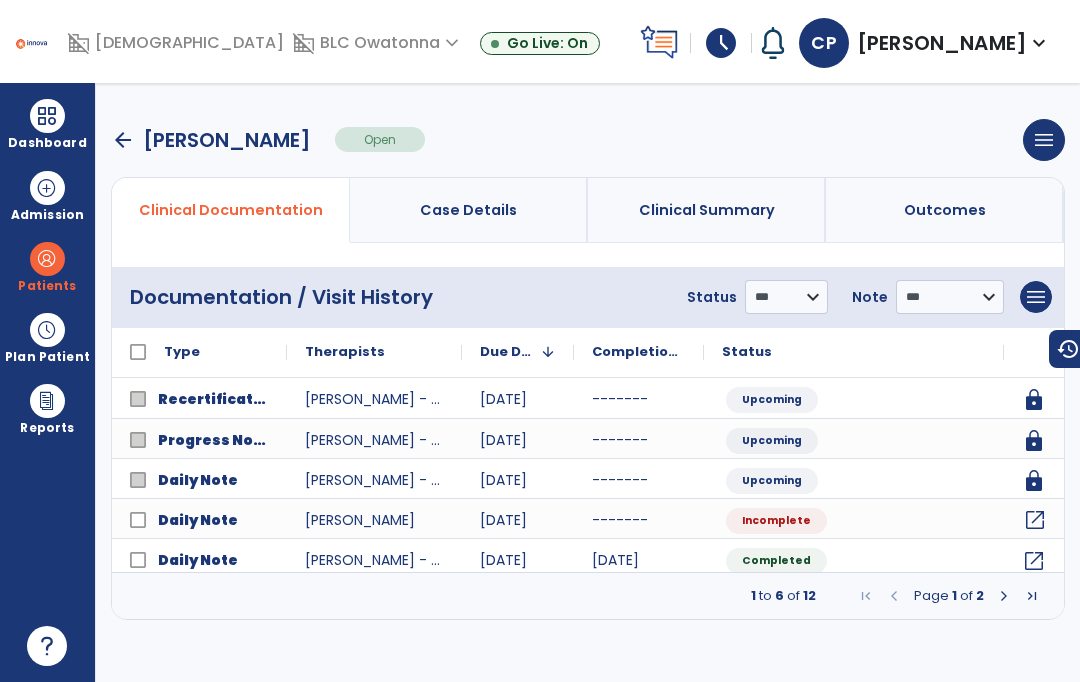 click on "open_in_new" 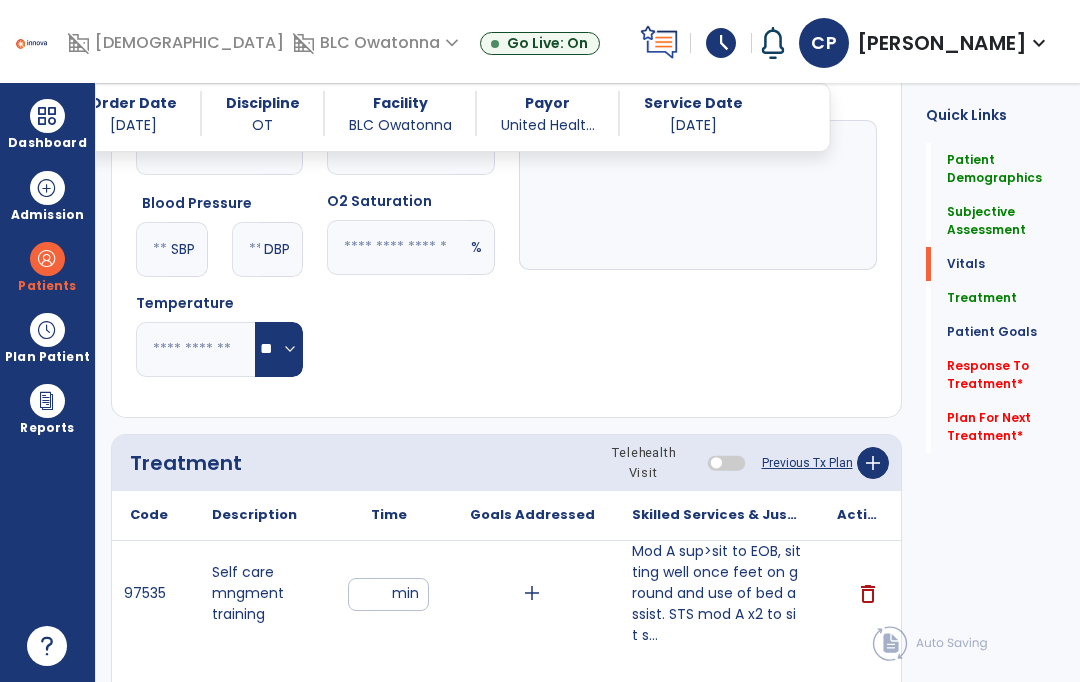 scroll, scrollTop: 924, scrollLeft: 0, axis: vertical 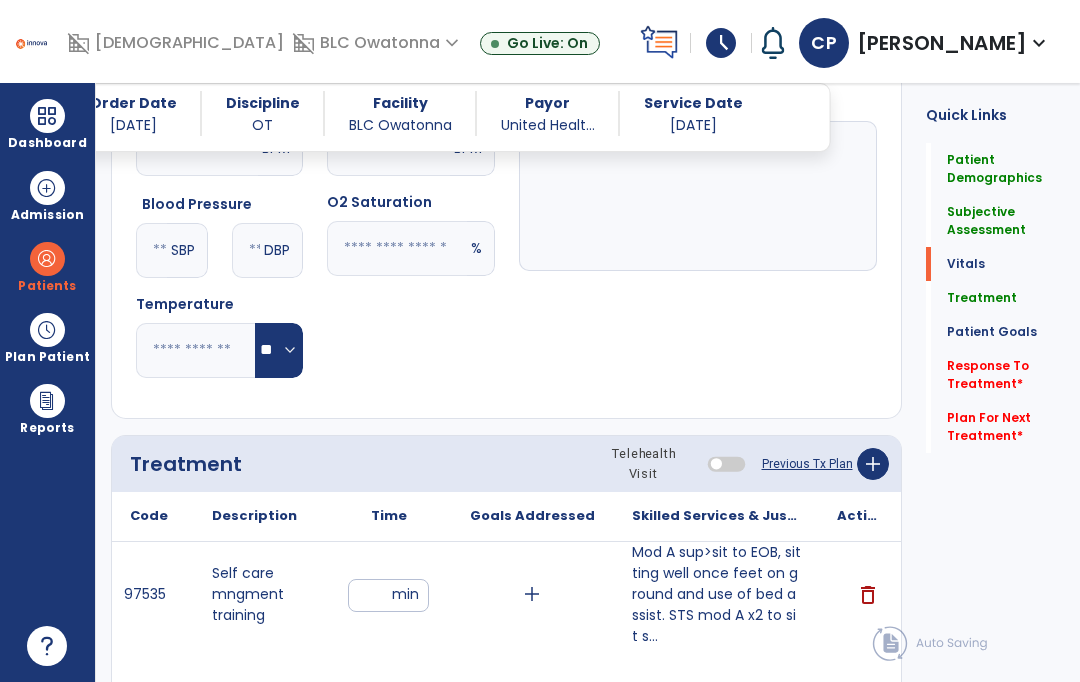 click on "add" 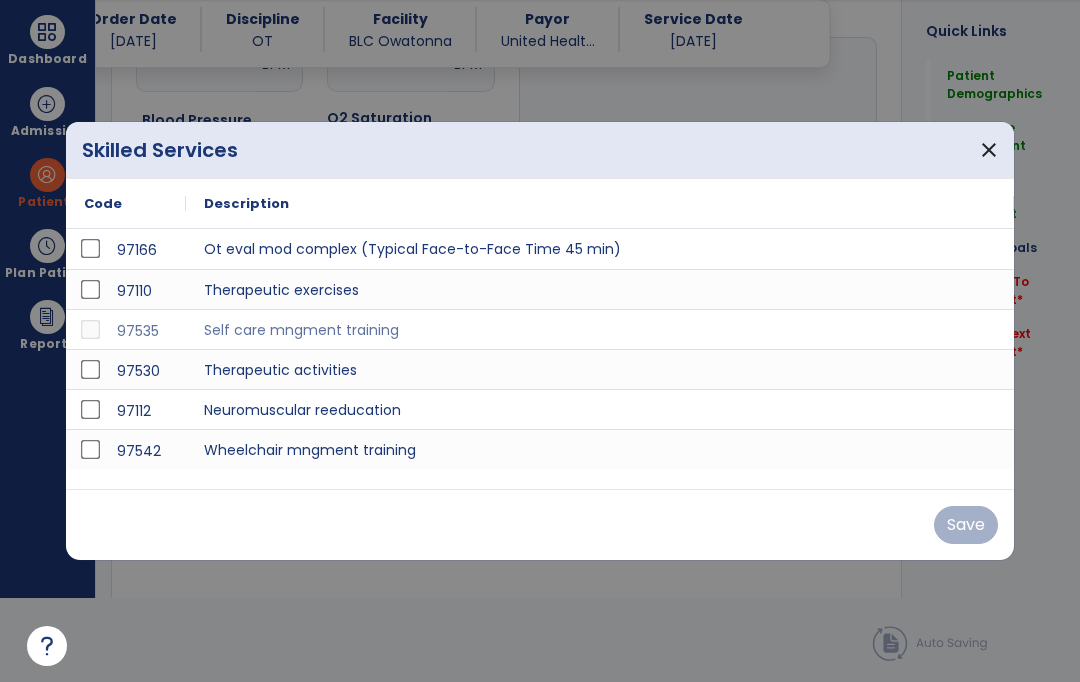 scroll, scrollTop: 0, scrollLeft: 0, axis: both 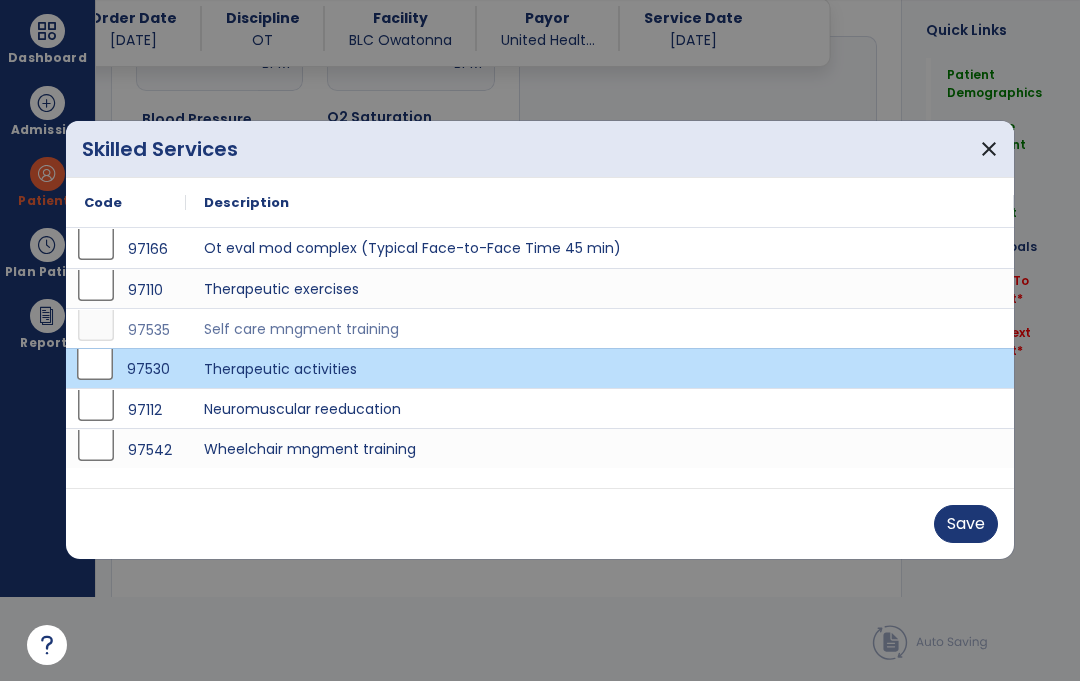 click on "Save" at bounding box center (966, 525) 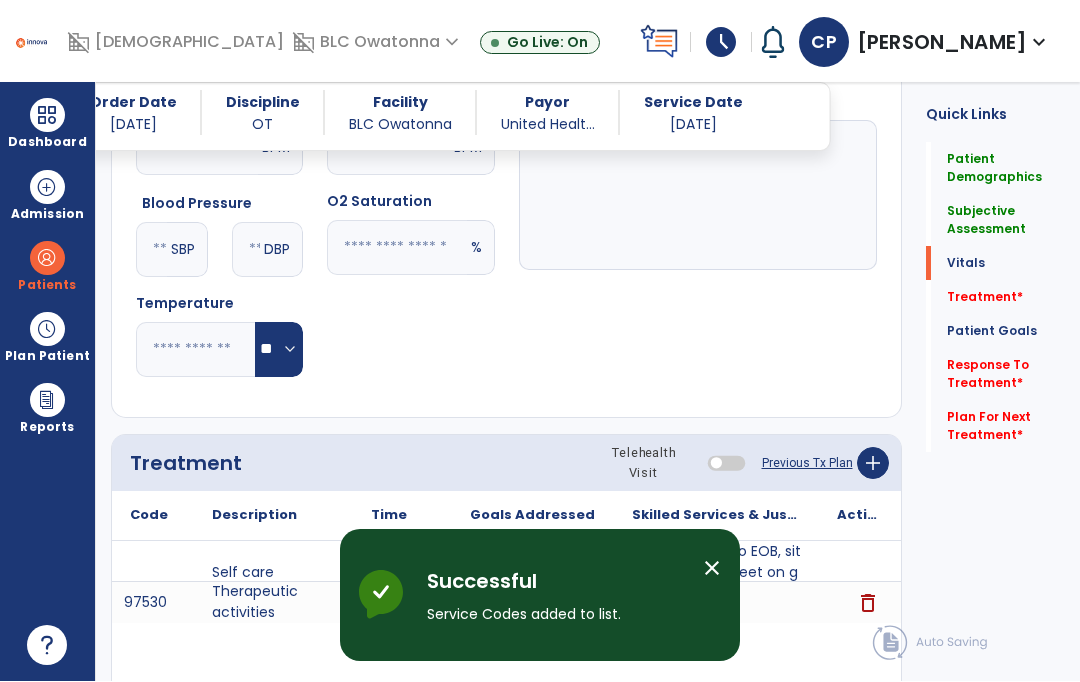 scroll, scrollTop: 84, scrollLeft: 0, axis: vertical 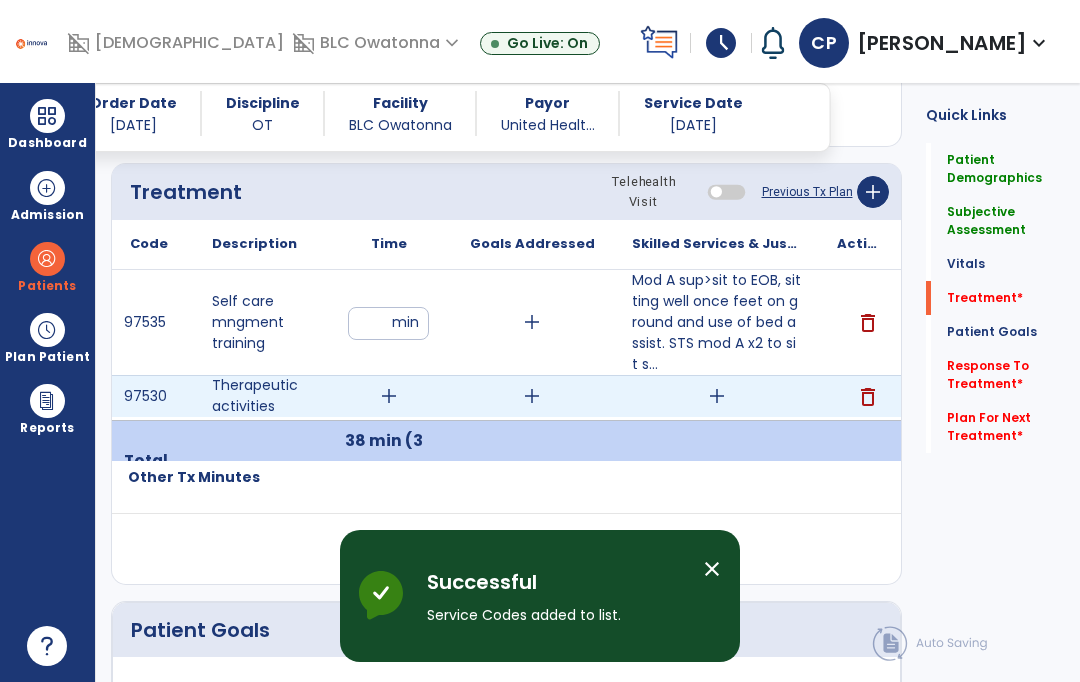 click on "add" at bounding box center (389, 396) 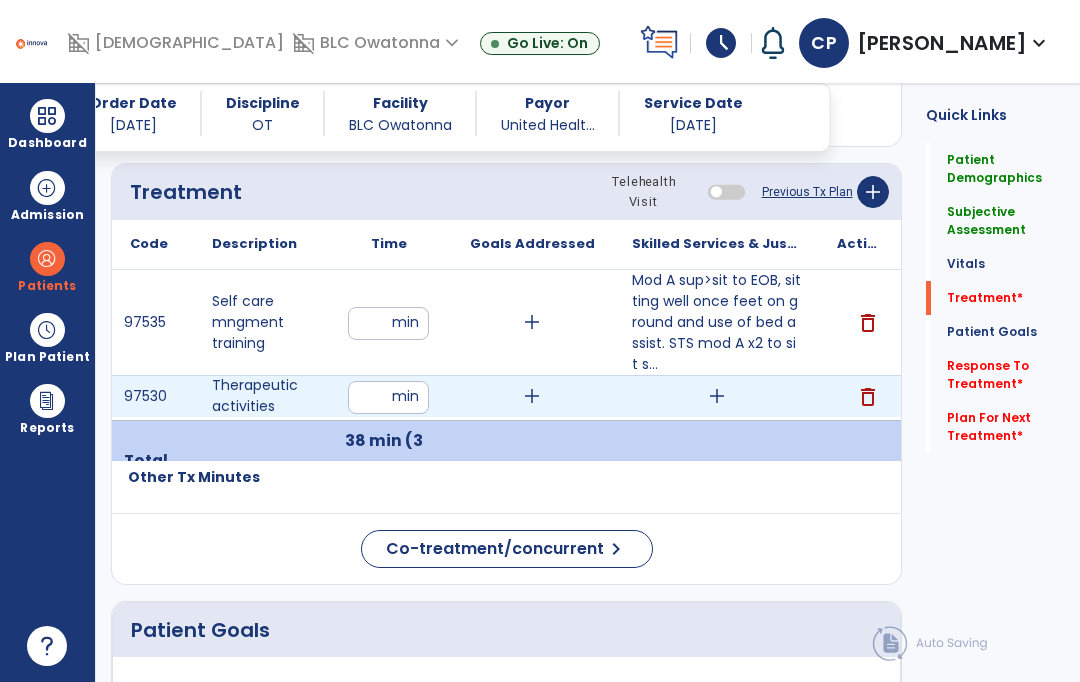 scroll, scrollTop: 83, scrollLeft: 0, axis: vertical 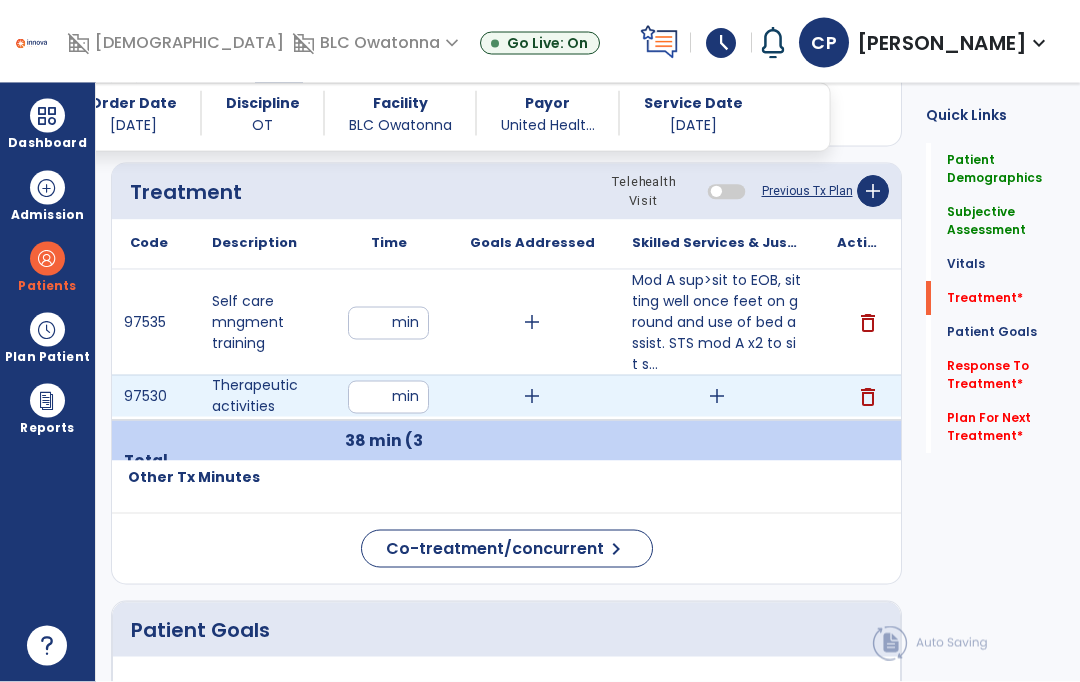 type on "**" 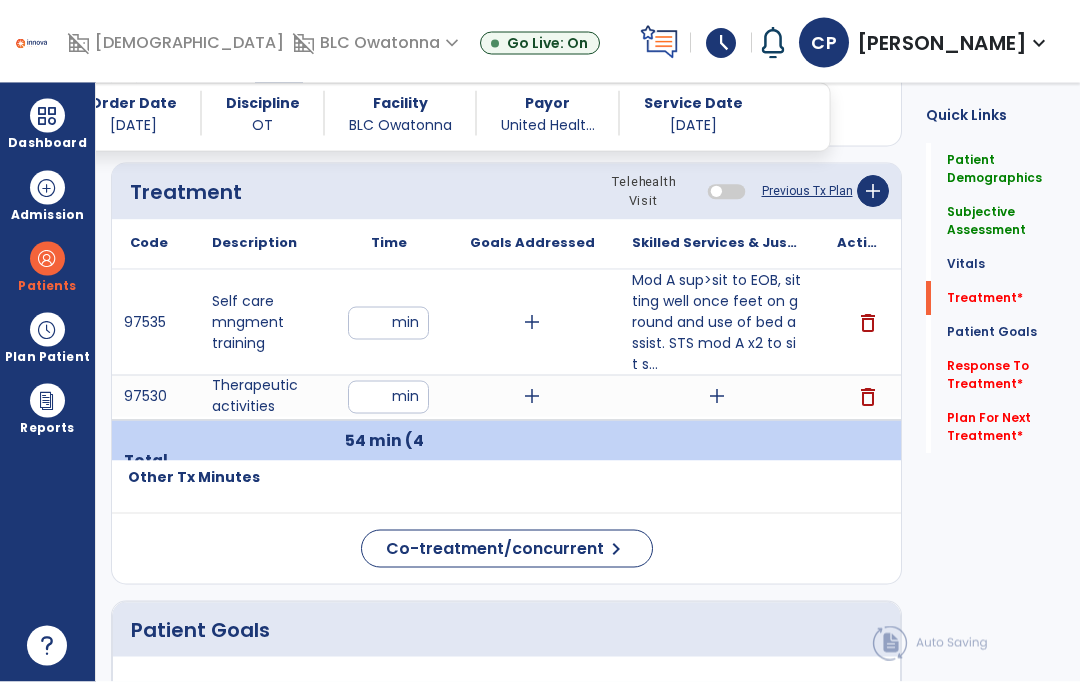 scroll, scrollTop: 84, scrollLeft: 0, axis: vertical 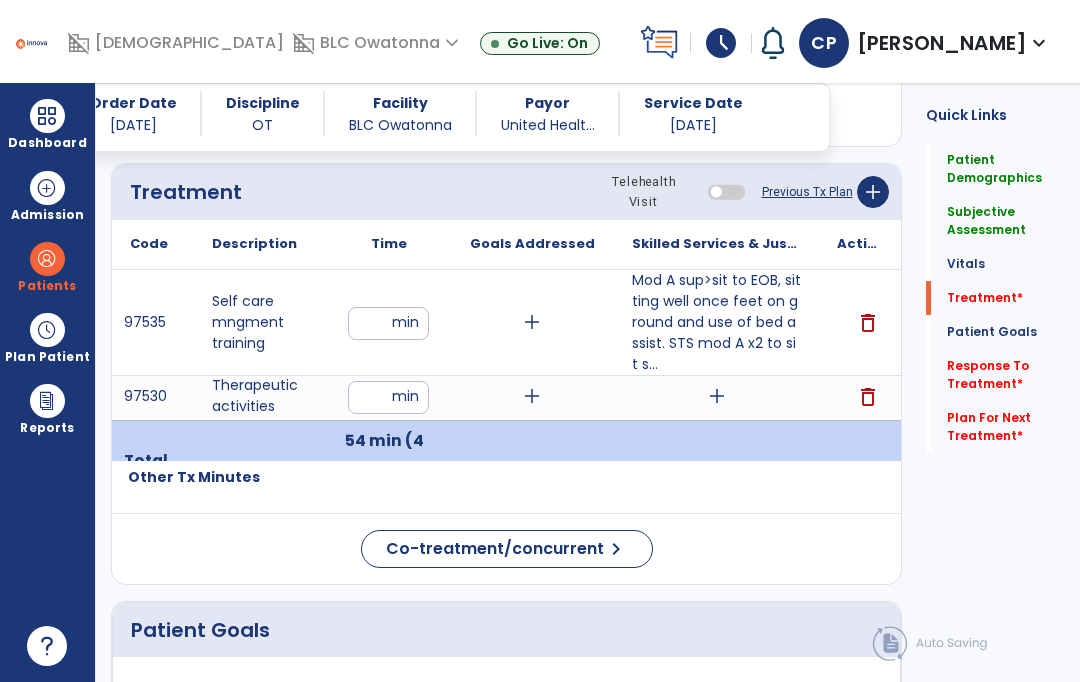 click on "add" at bounding box center [717, 396] 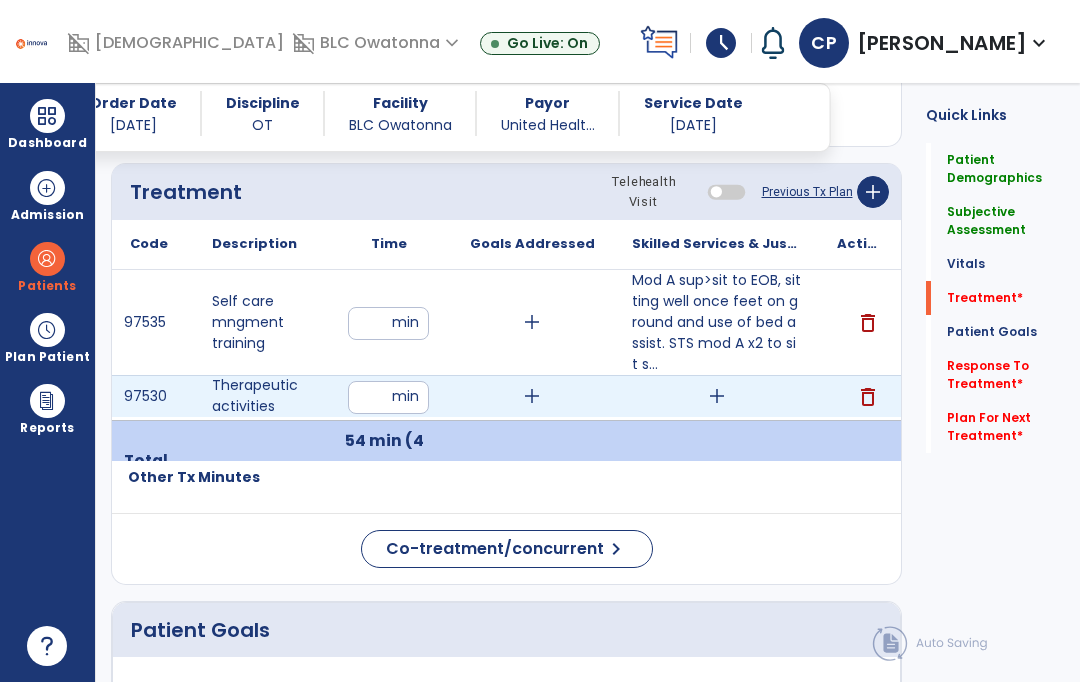 scroll, scrollTop: 0, scrollLeft: 0, axis: both 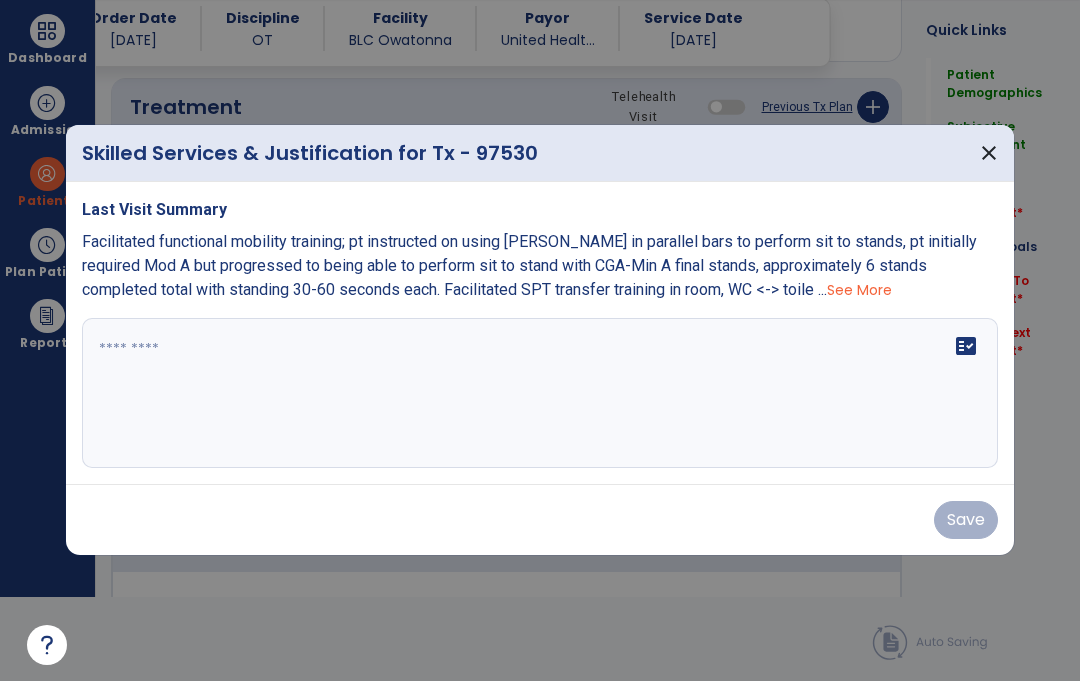 click on "fact_check" at bounding box center [540, 394] 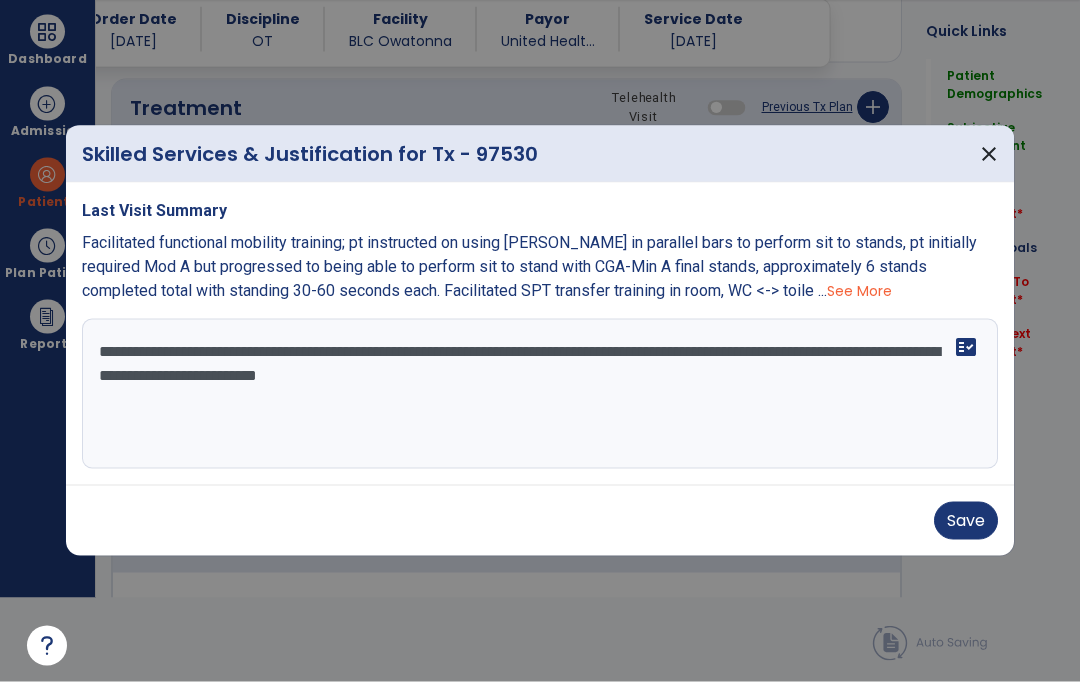 click on "**********" at bounding box center [540, 394] 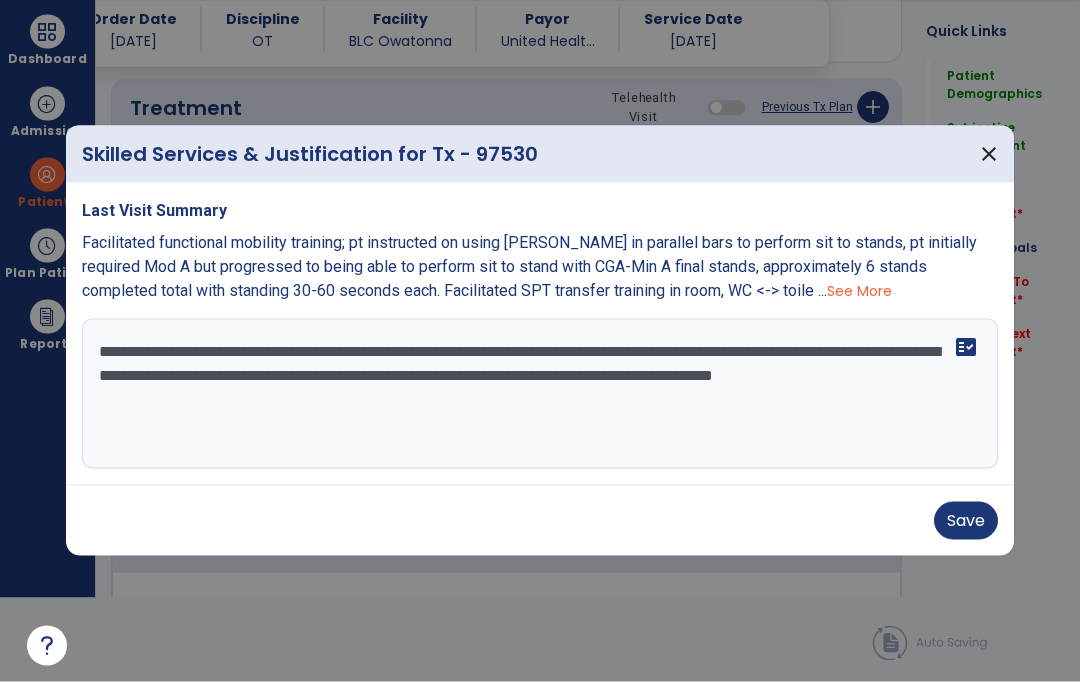 type on "**********" 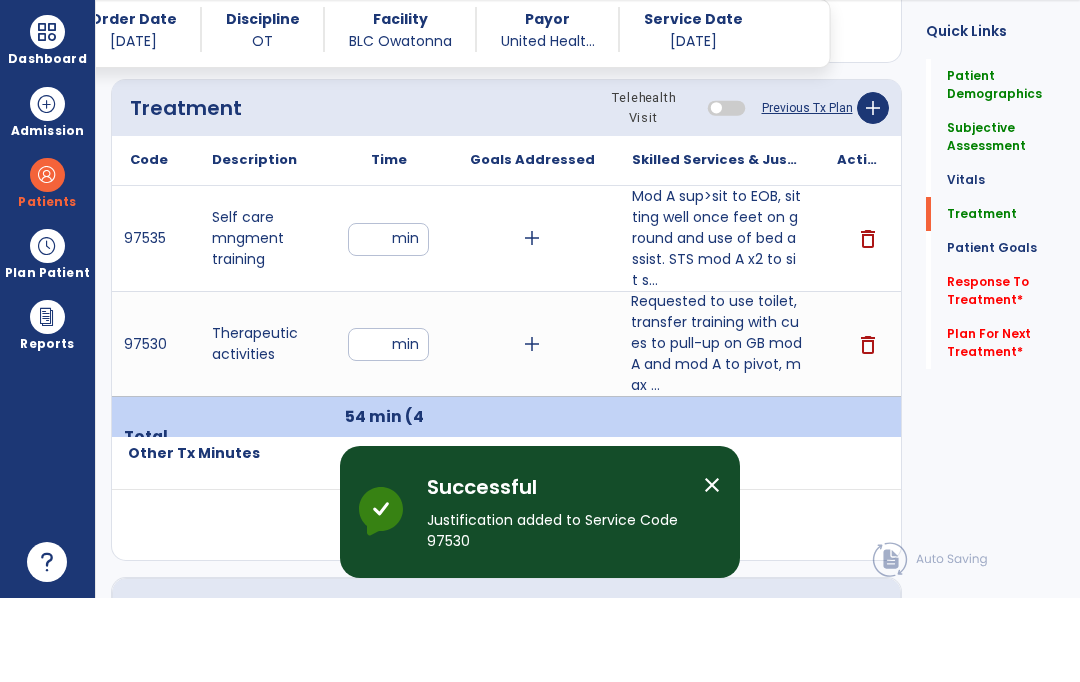 scroll, scrollTop: 84, scrollLeft: 0, axis: vertical 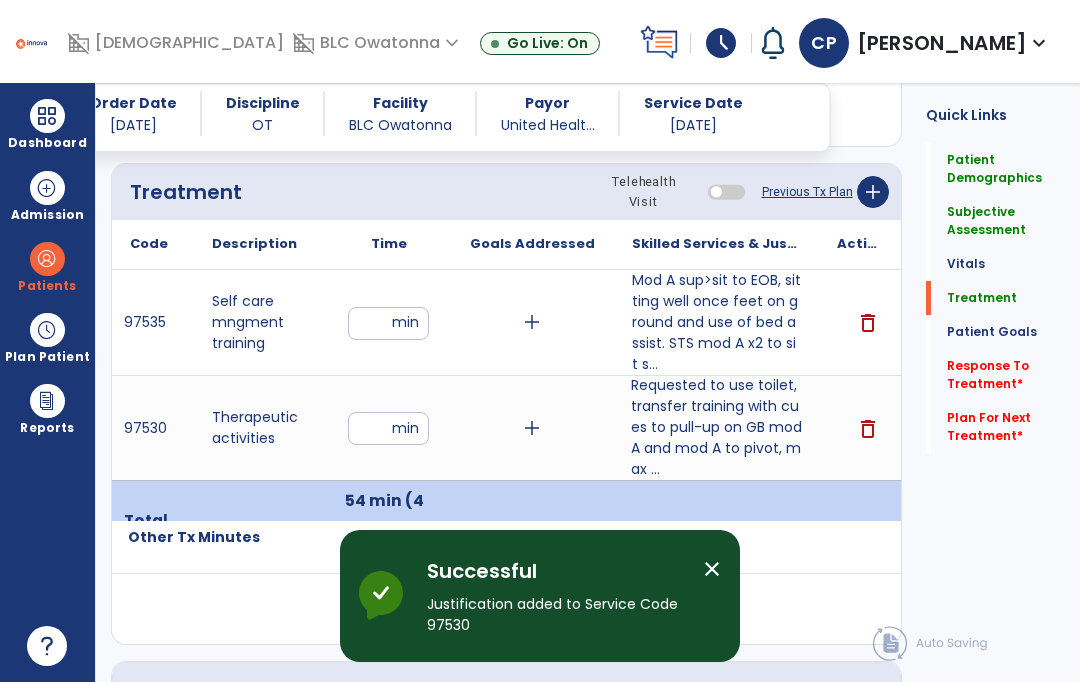 click on "close" at bounding box center [712, 569] 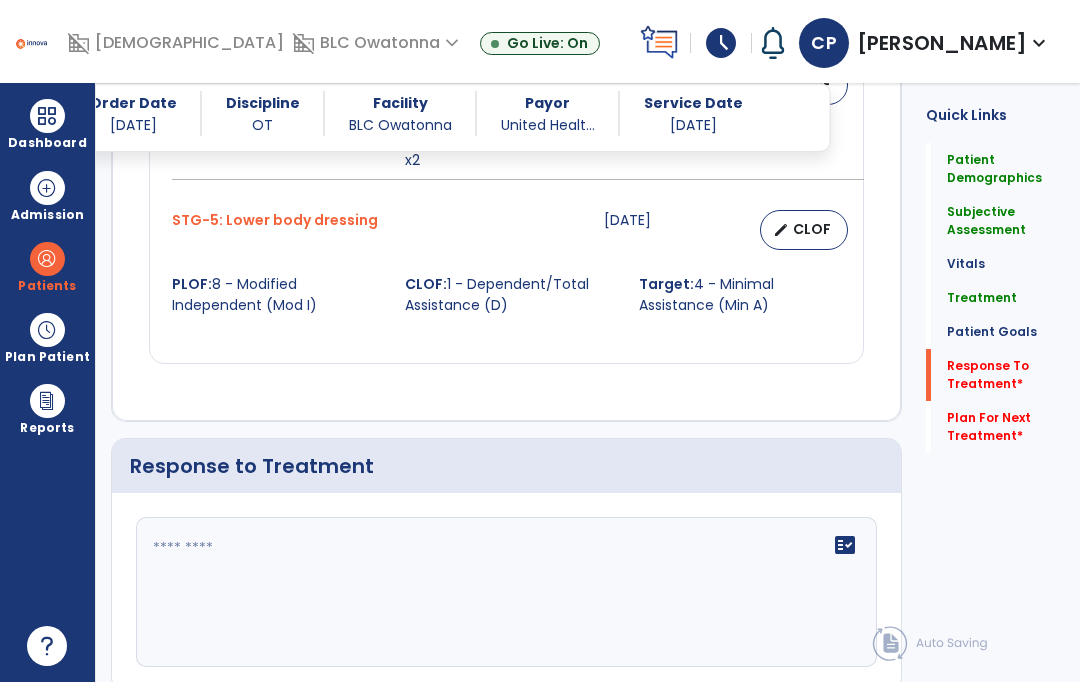 scroll, scrollTop: 2459, scrollLeft: 0, axis: vertical 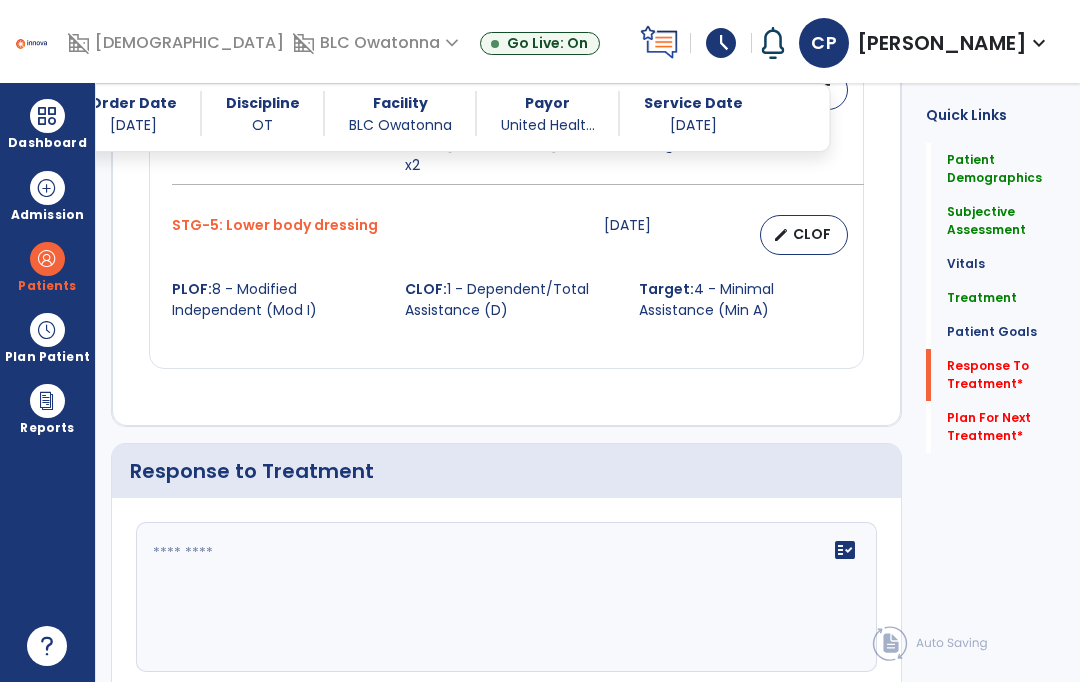 click 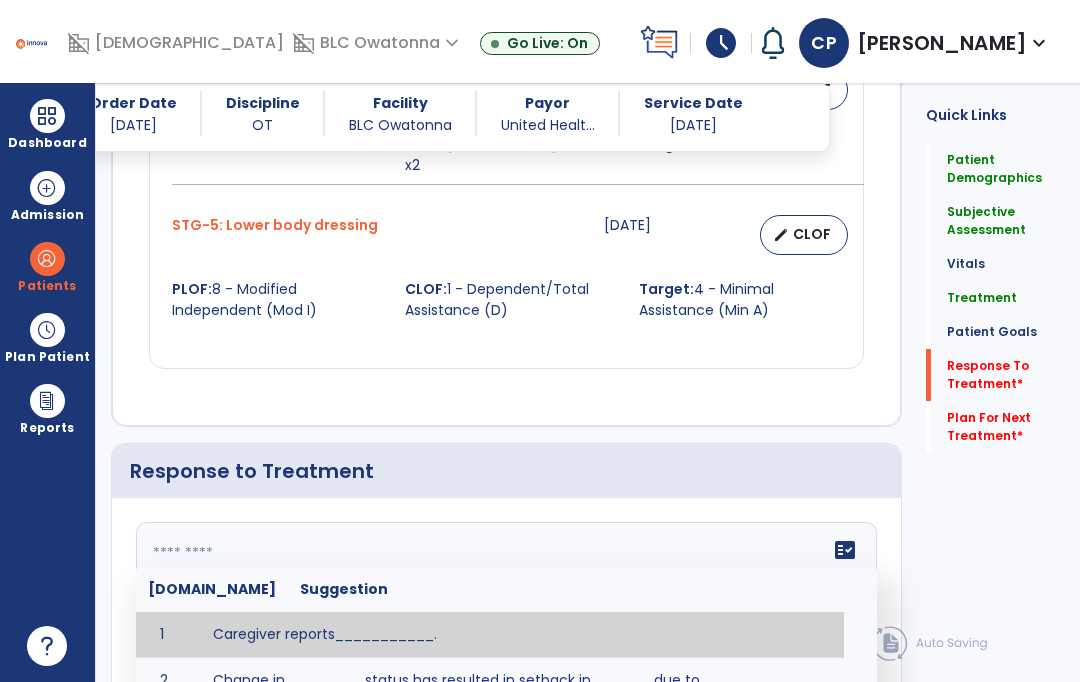 scroll, scrollTop: 83, scrollLeft: 0, axis: vertical 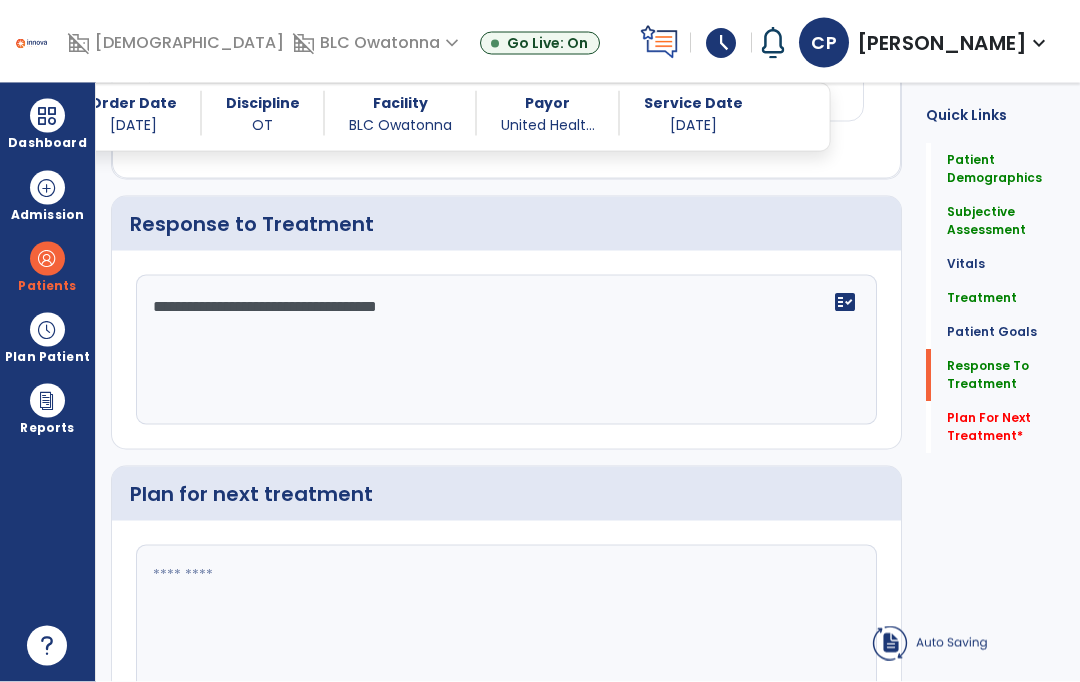 type on "**********" 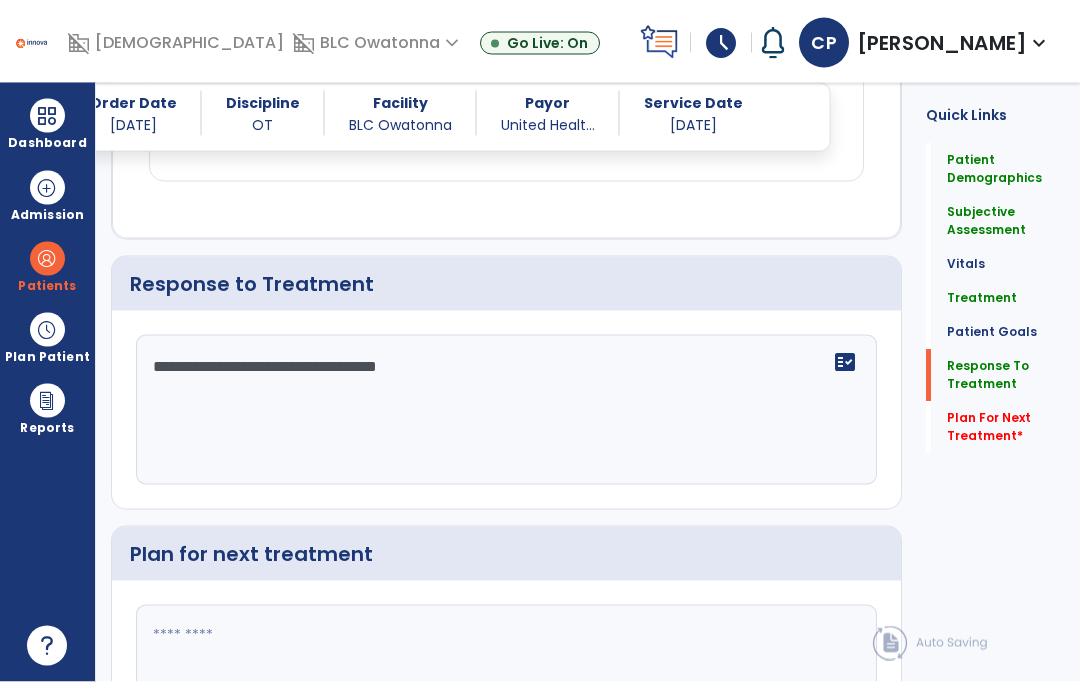 click 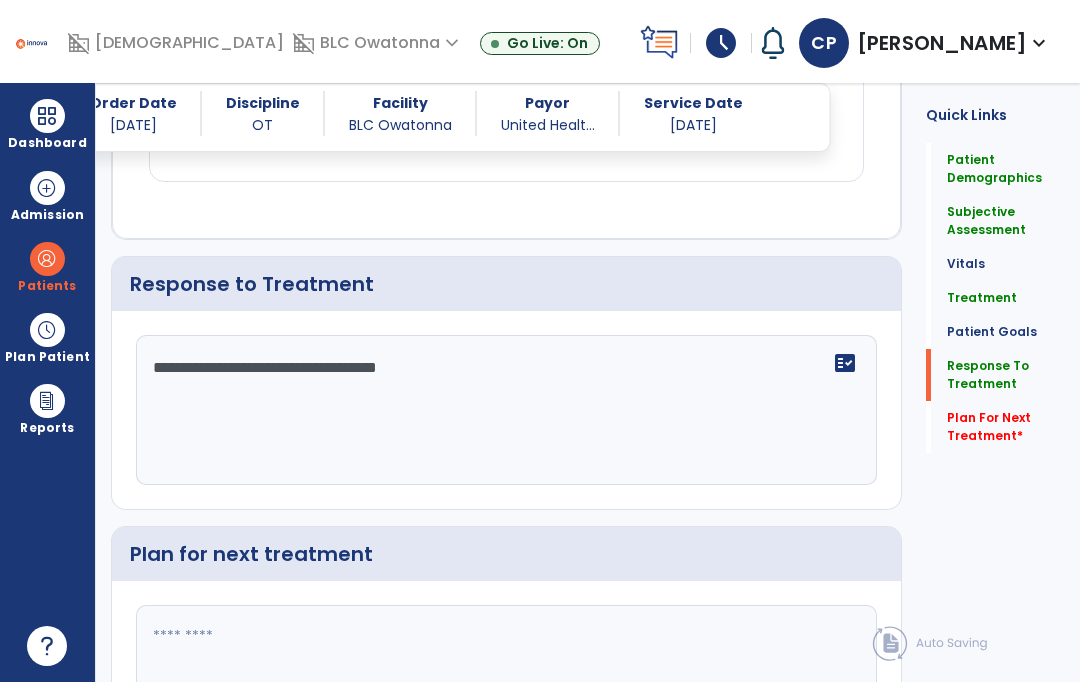 scroll, scrollTop: 83, scrollLeft: 0, axis: vertical 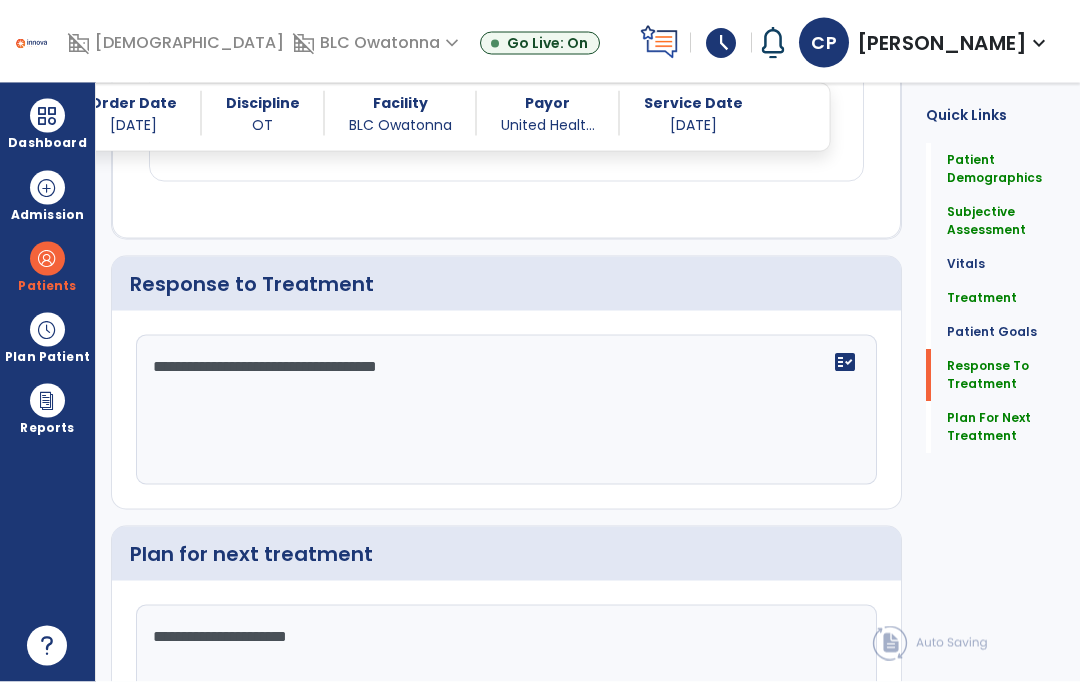 click on "**********" 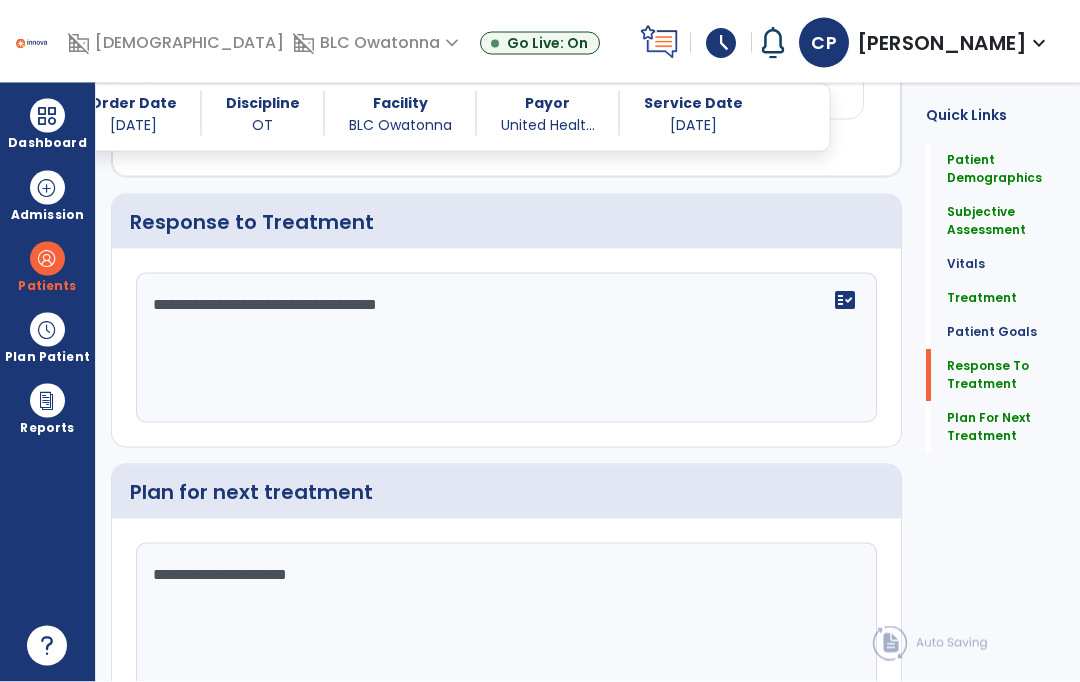 scroll, scrollTop: 2706, scrollLeft: 0, axis: vertical 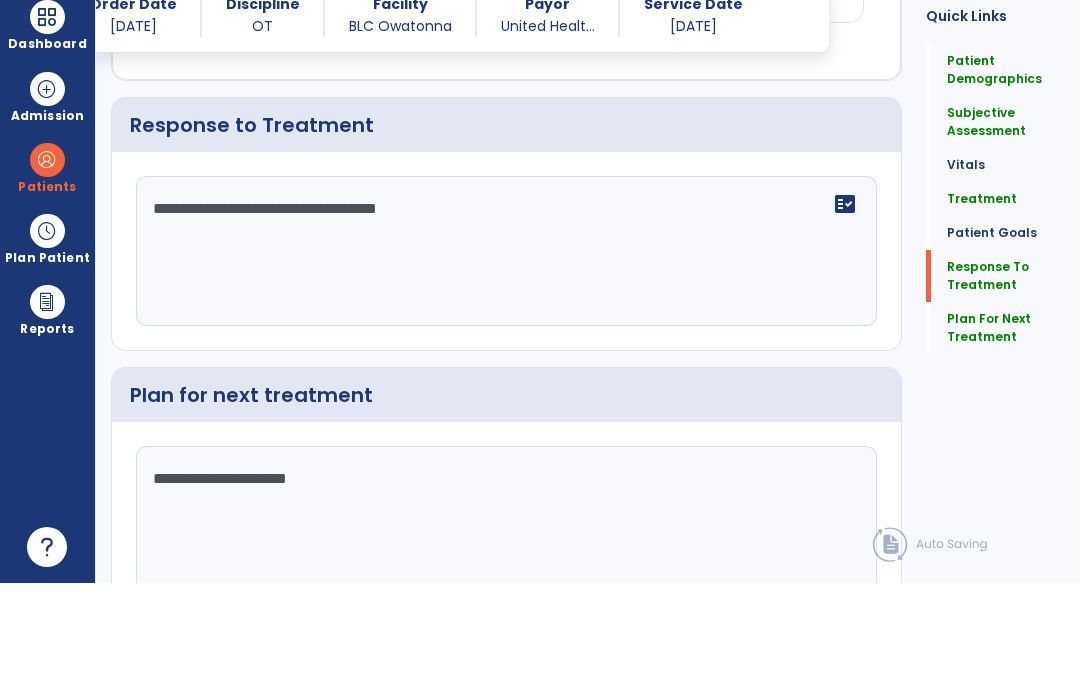 type on "**********" 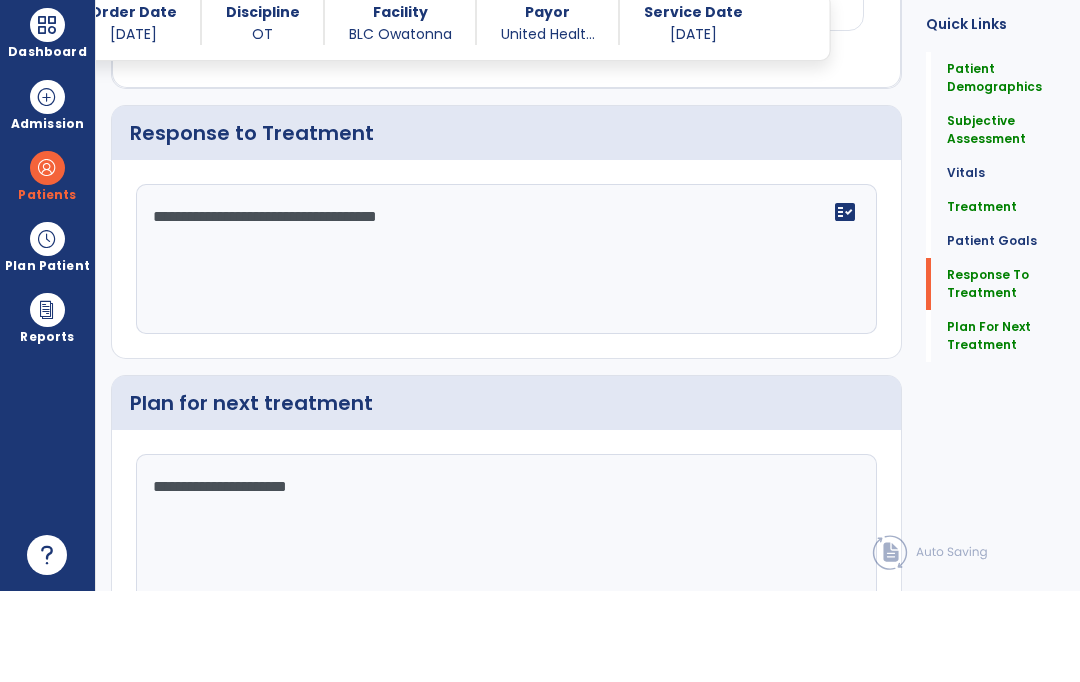 scroll, scrollTop: 85, scrollLeft: 0, axis: vertical 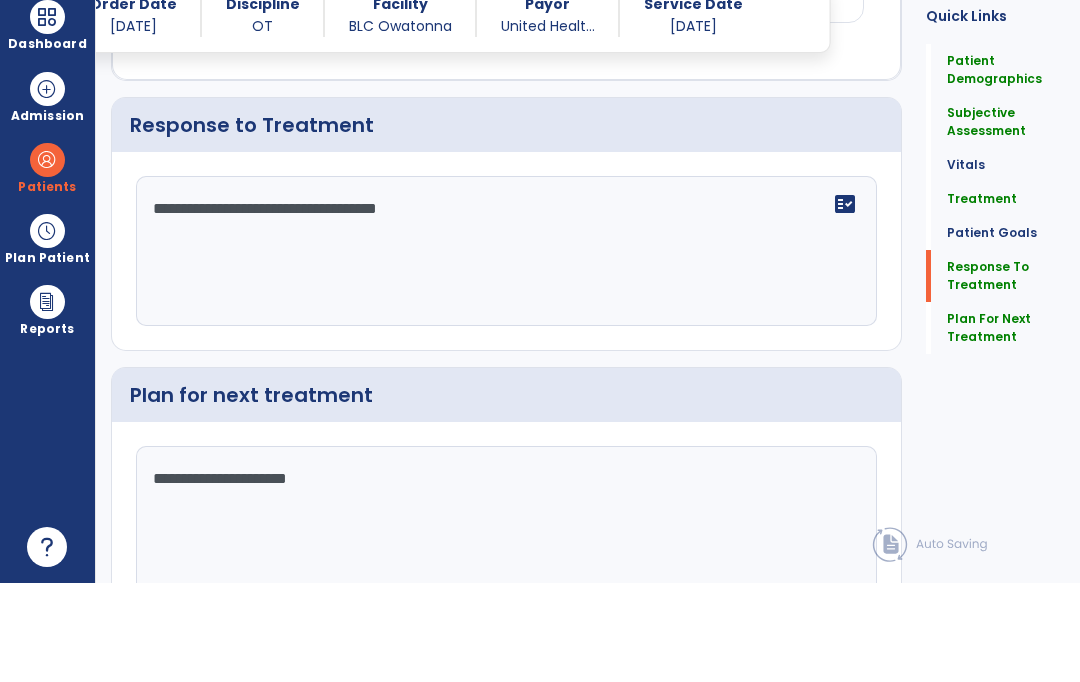 click on "chevron_right" 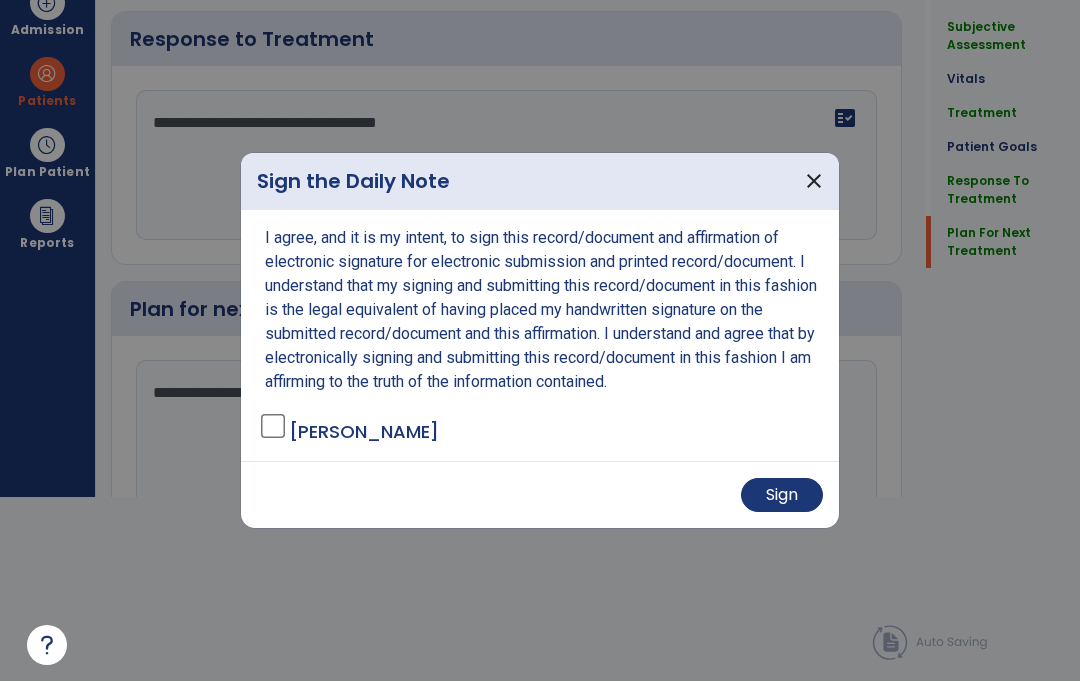 click on "Sign" at bounding box center (782, 496) 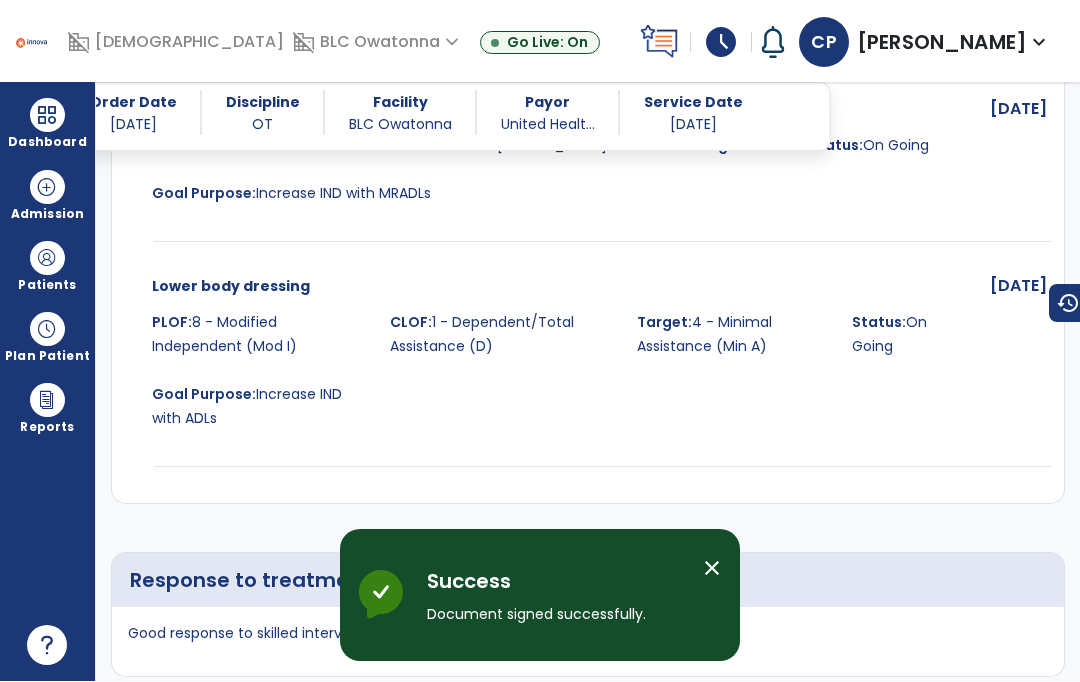 scroll, scrollTop: 84, scrollLeft: 0, axis: vertical 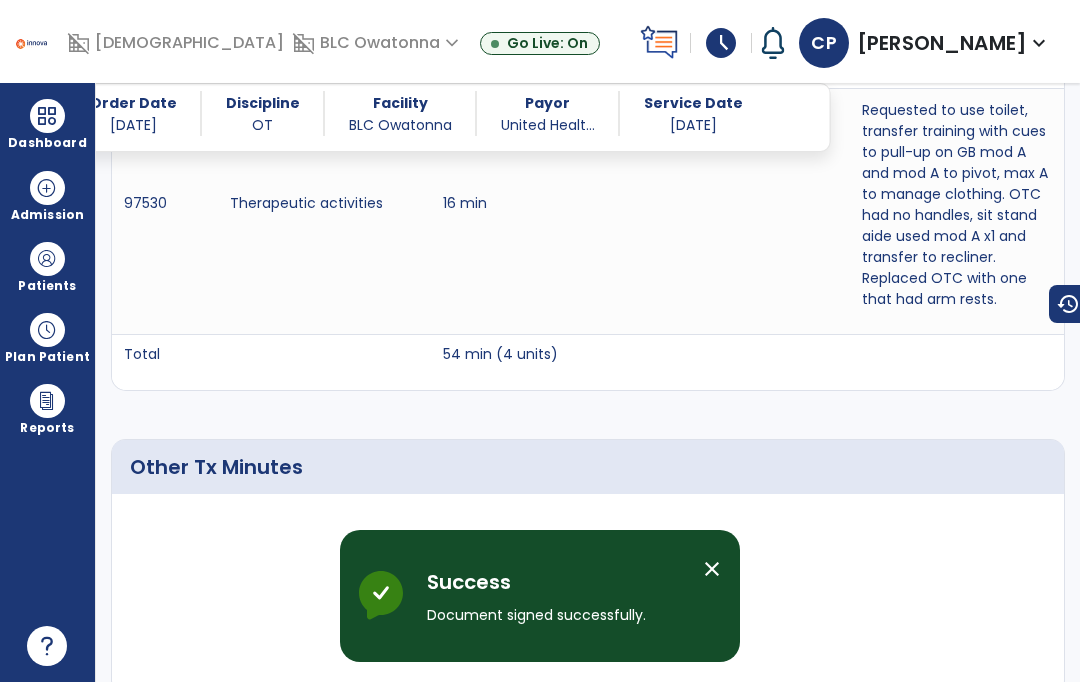 click on "close" at bounding box center [712, 569] 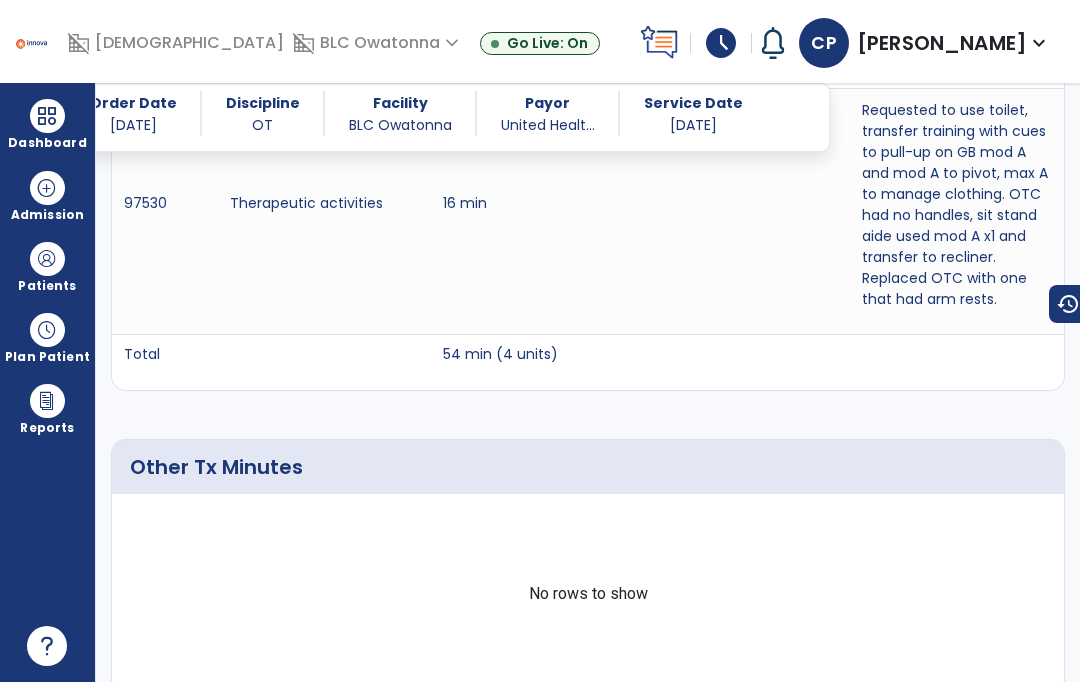 click at bounding box center [47, 259] 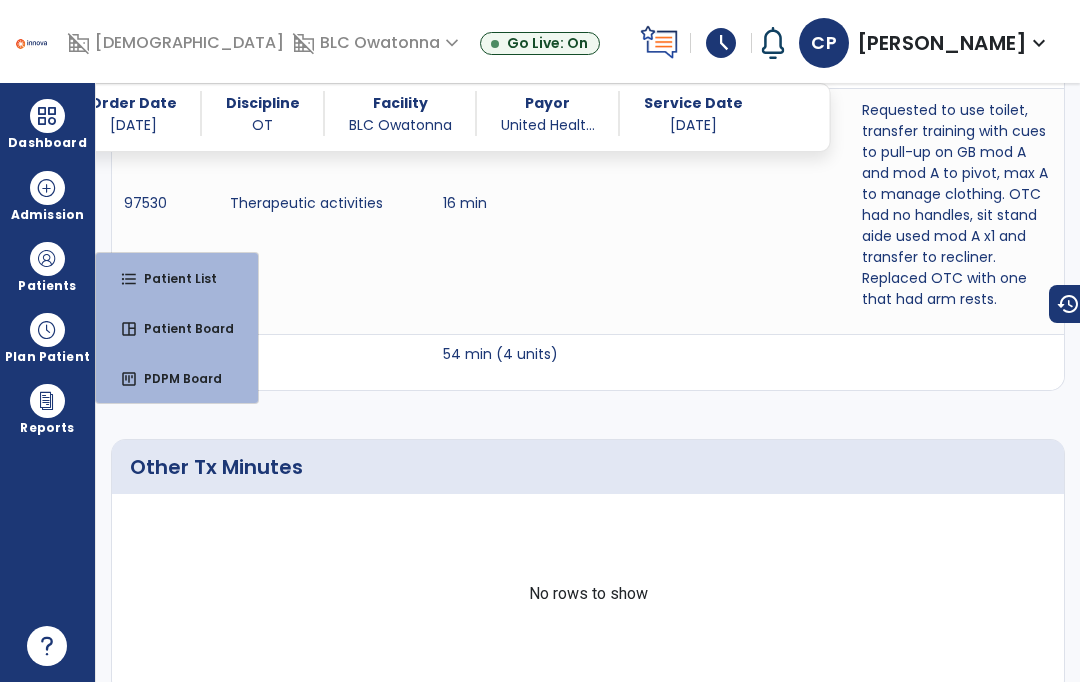 click on "format_list_bulleted  Patient List" at bounding box center (177, 278) 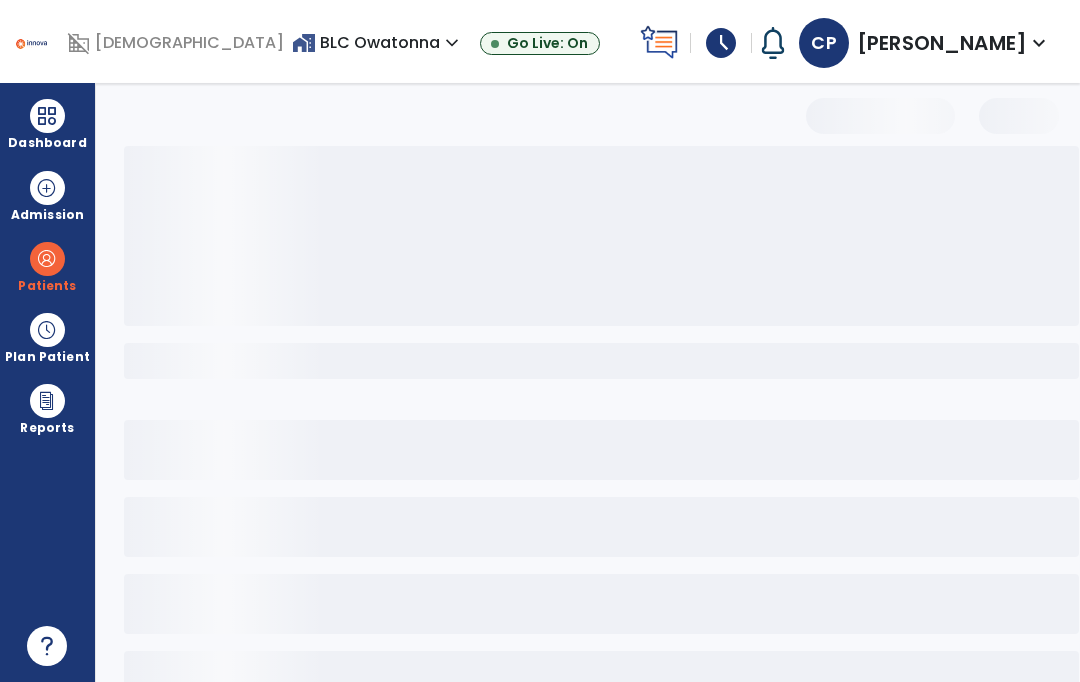 scroll, scrollTop: 0, scrollLeft: 0, axis: both 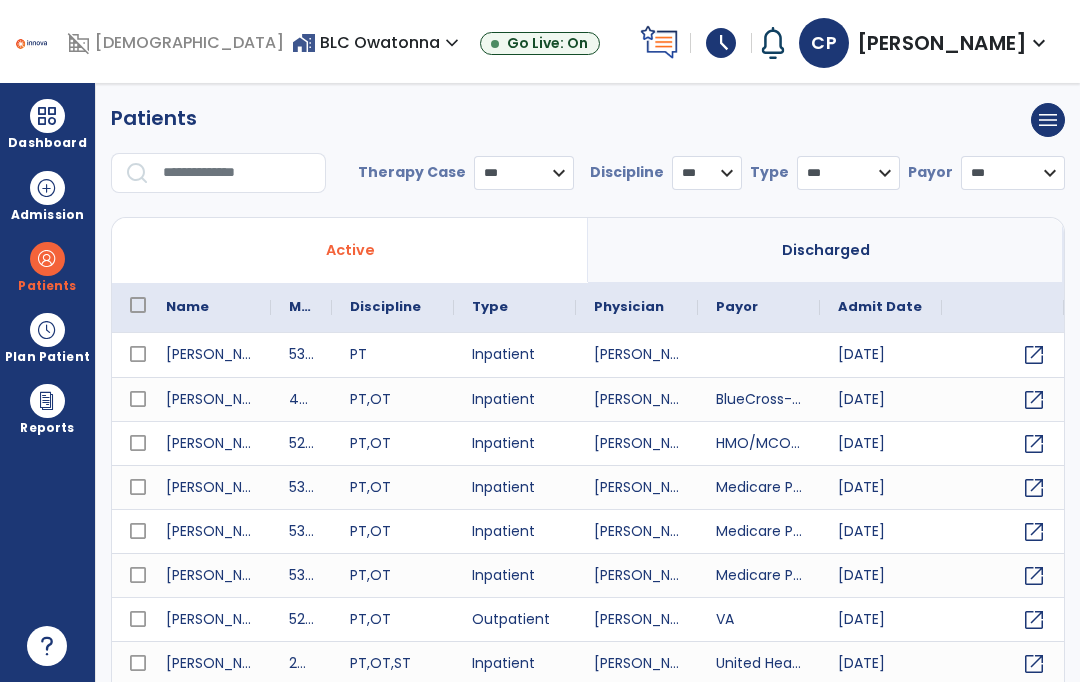 click at bounding box center [237, 173] 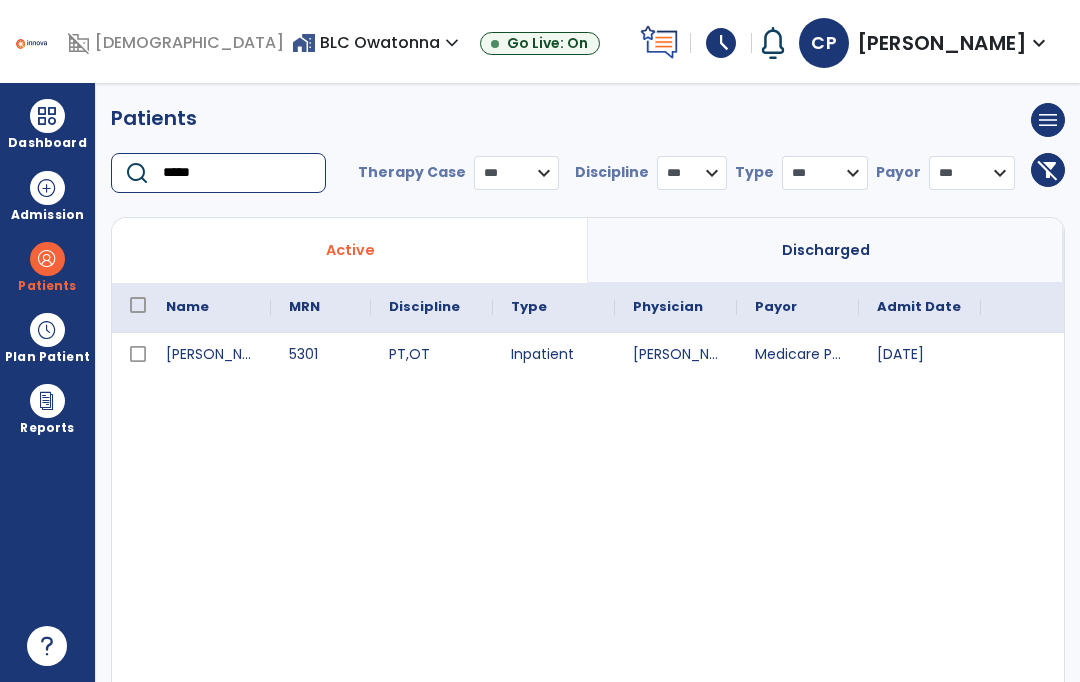 type on "*****" 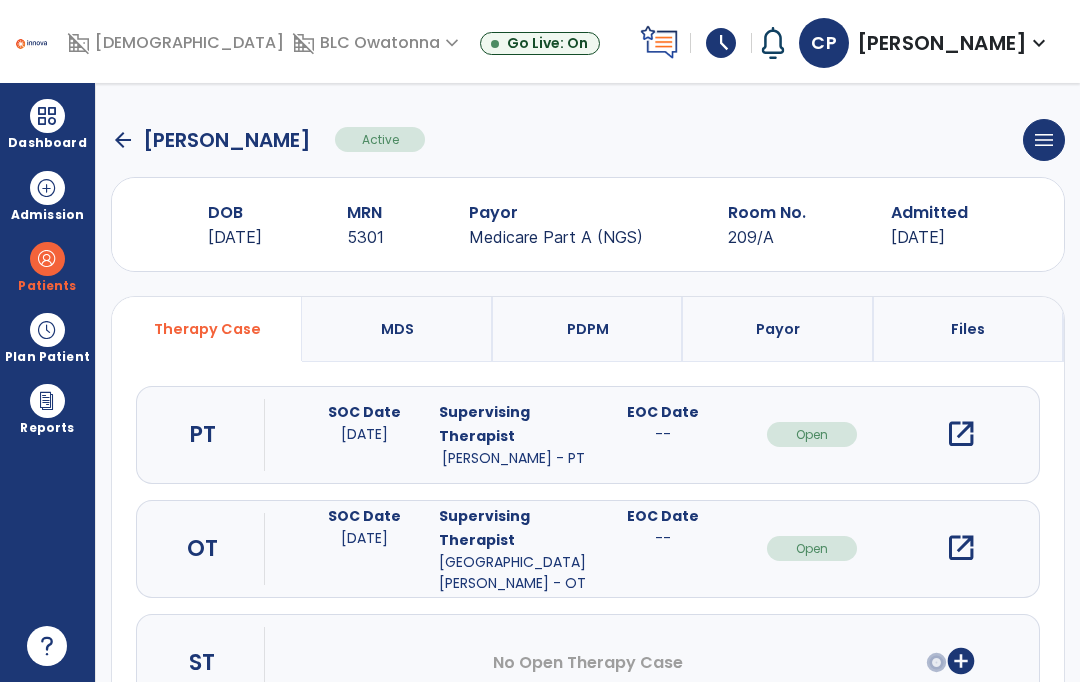 click on "open_in_new" at bounding box center (961, 548) 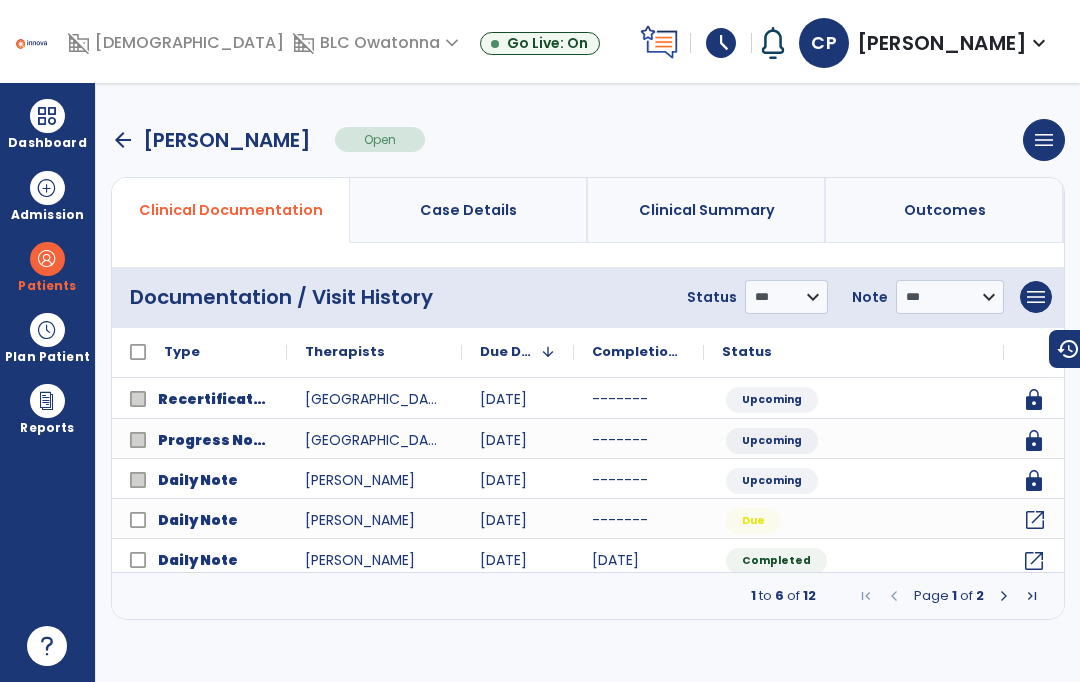 click on "open_in_new" 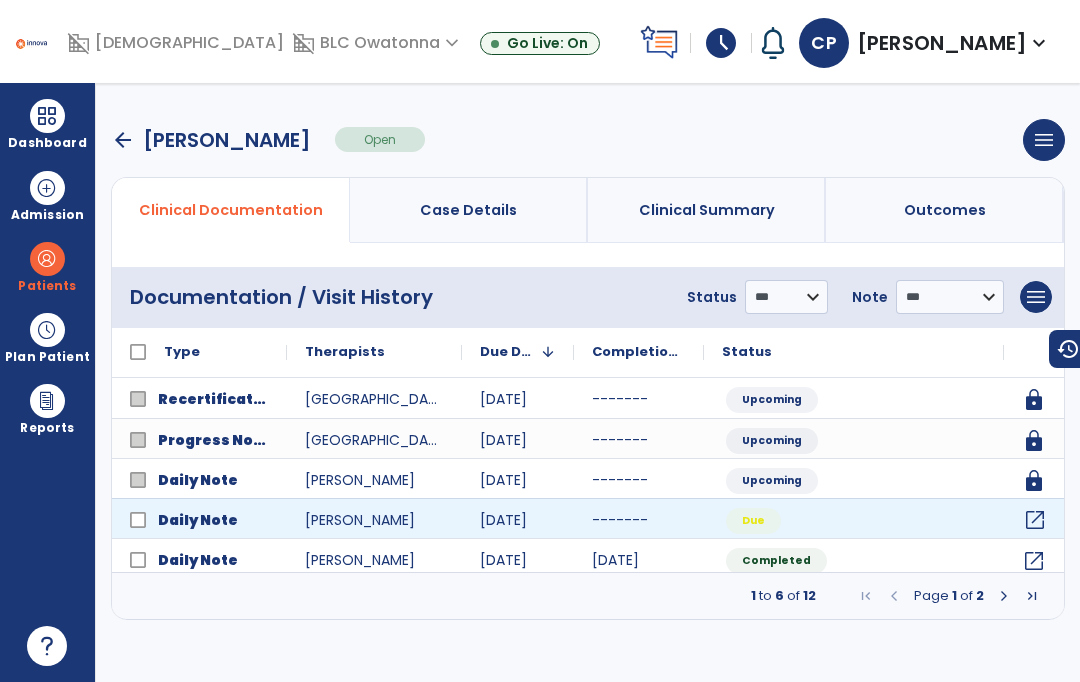 scroll, scrollTop: 0, scrollLeft: 0, axis: both 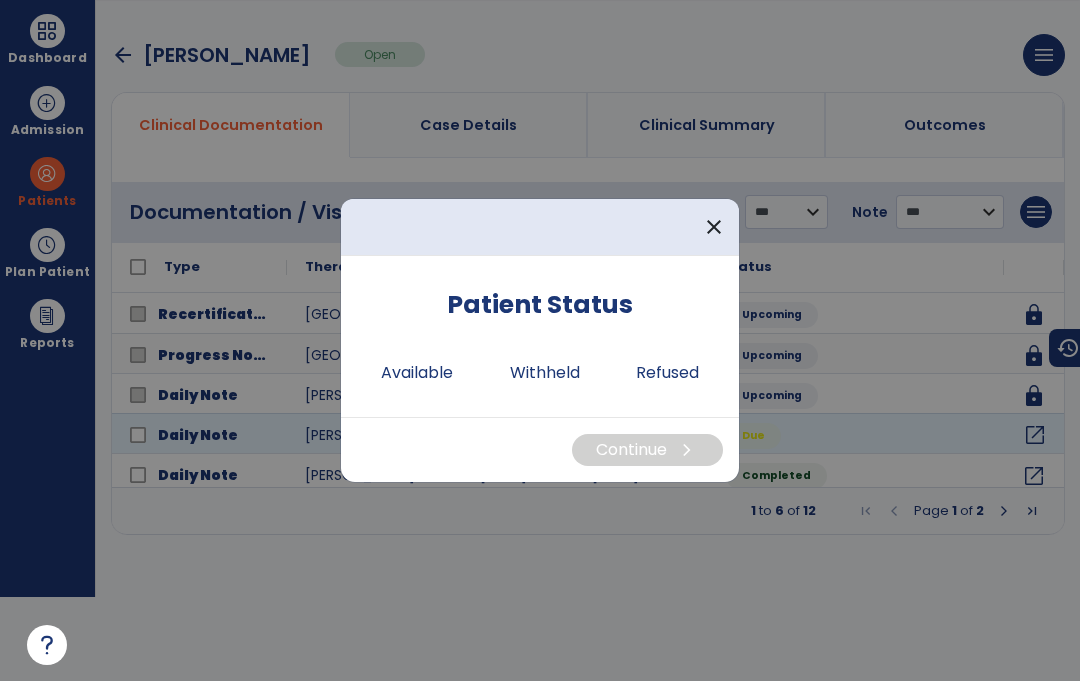 click on "Available" at bounding box center [417, 374] 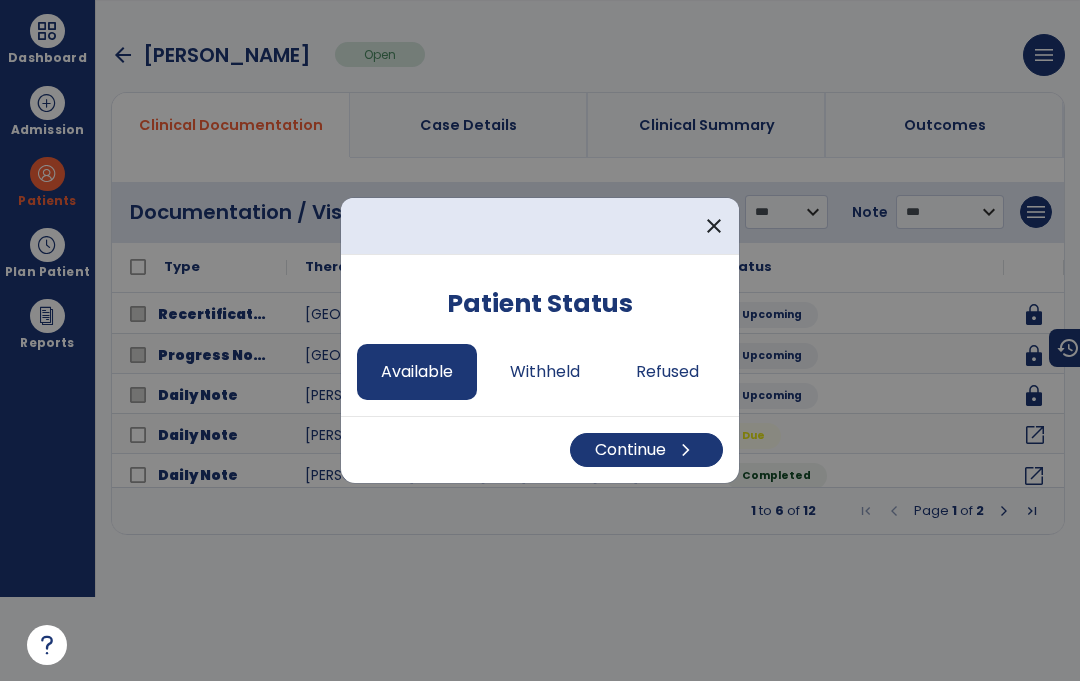 click on "chevron_right" at bounding box center (686, 451) 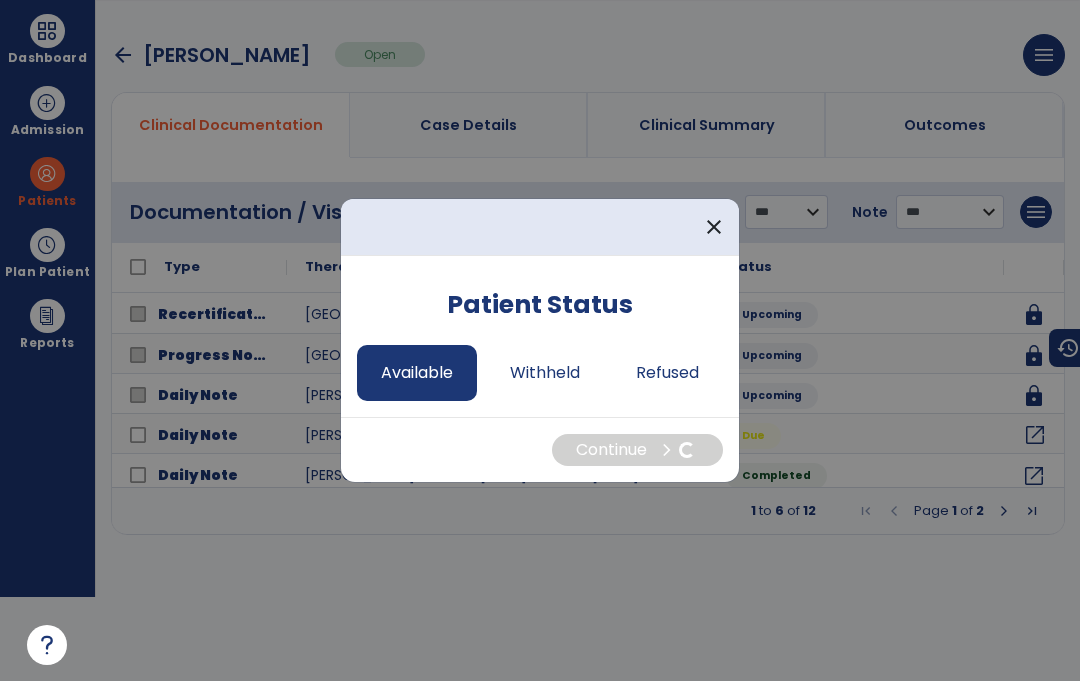 scroll, scrollTop: 84, scrollLeft: 0, axis: vertical 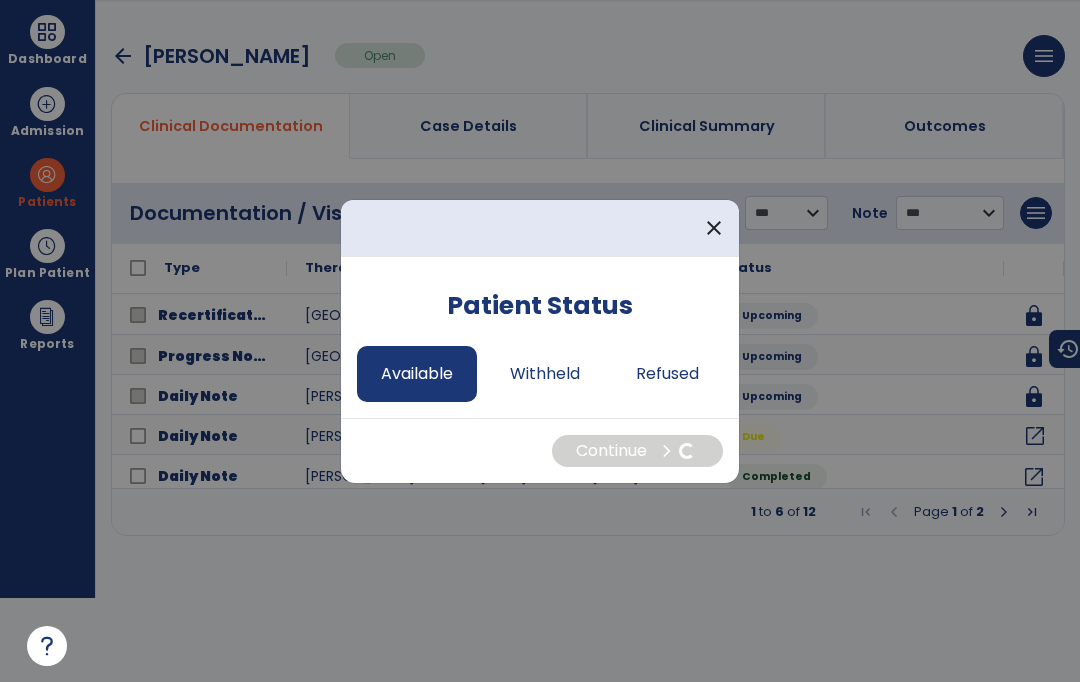 select on "*" 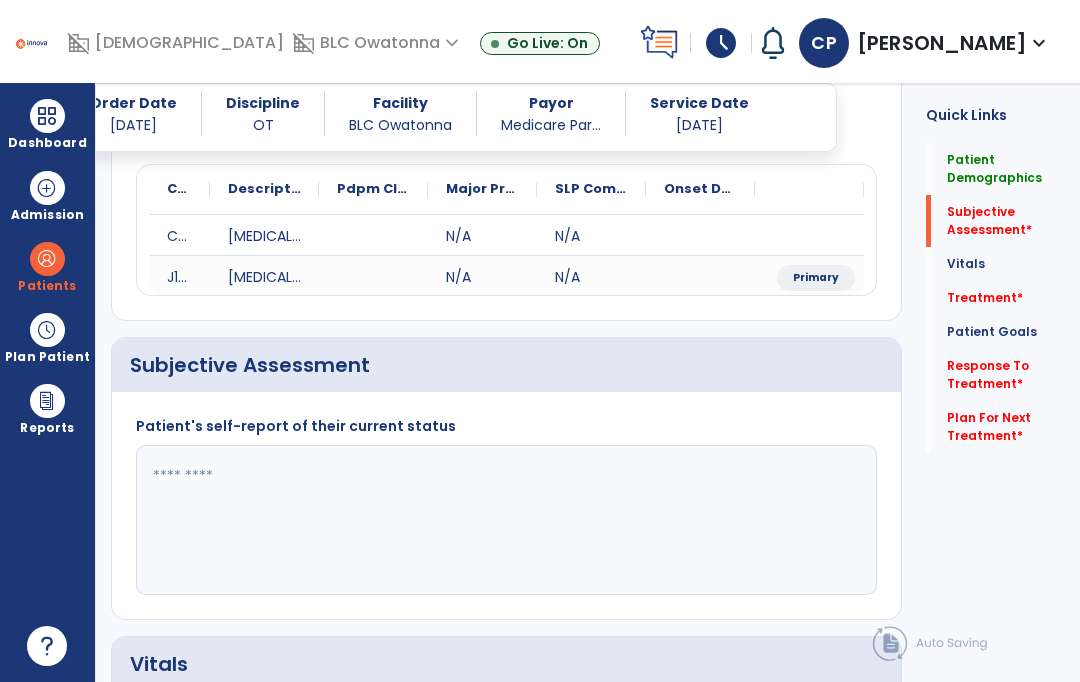 scroll, scrollTop: 234, scrollLeft: 0, axis: vertical 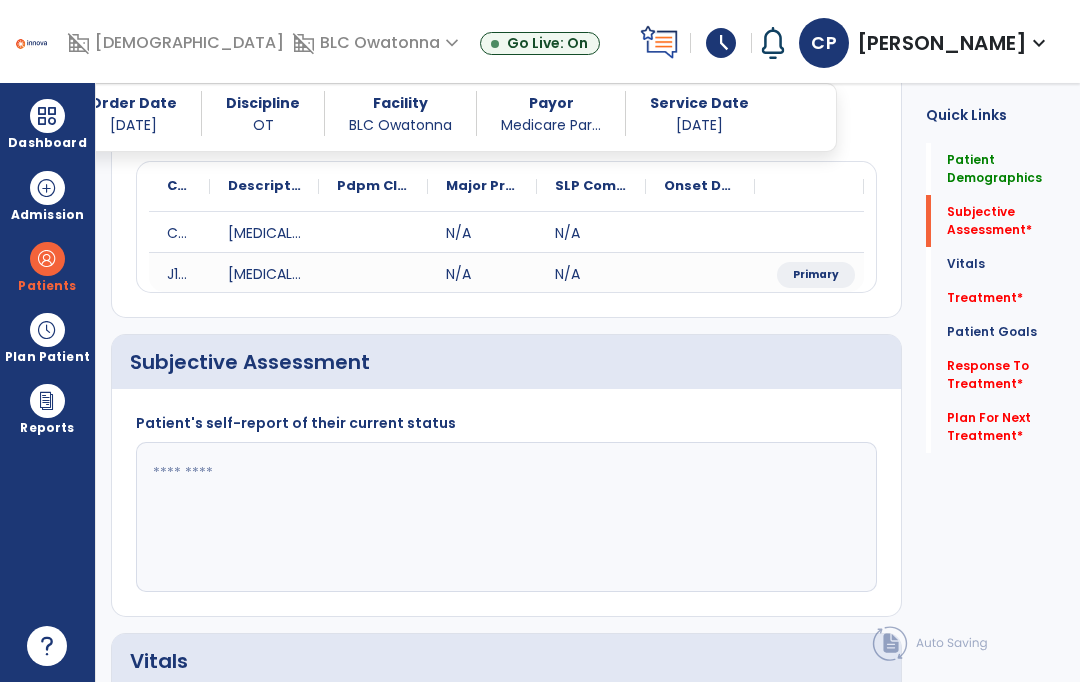 click 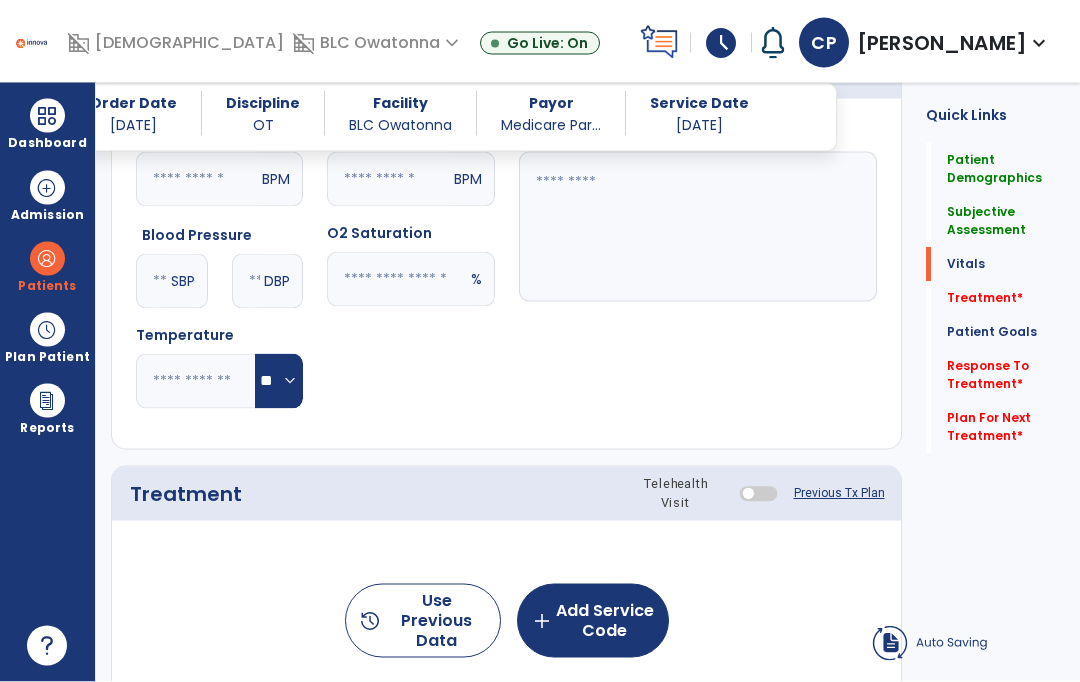 scroll, scrollTop: 827, scrollLeft: 0, axis: vertical 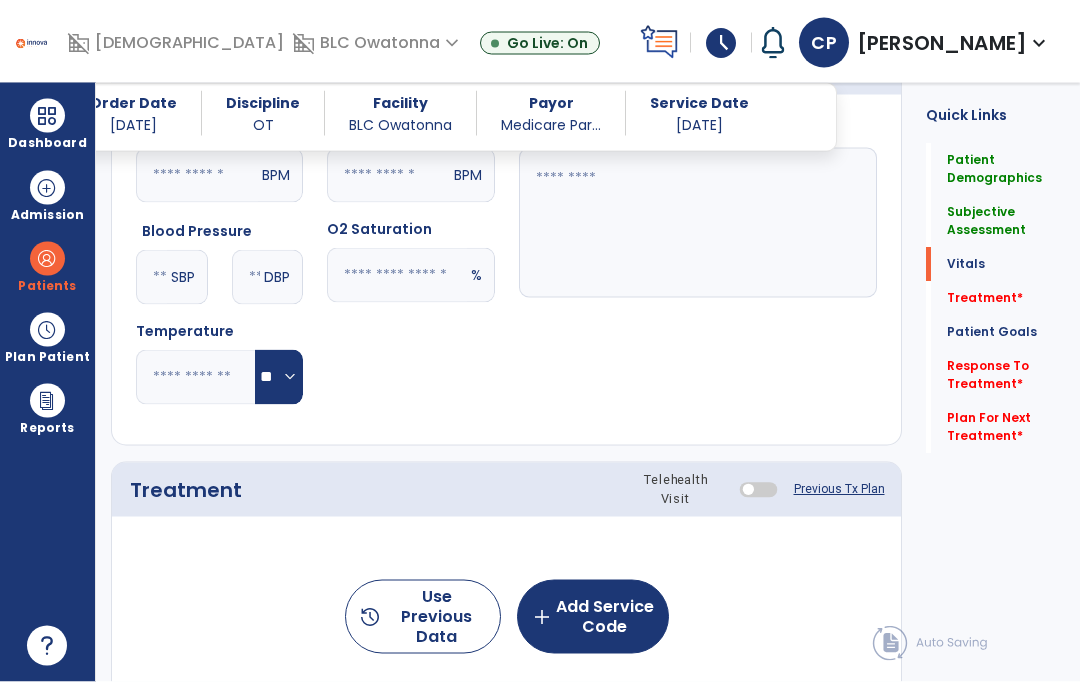 type on "**********" 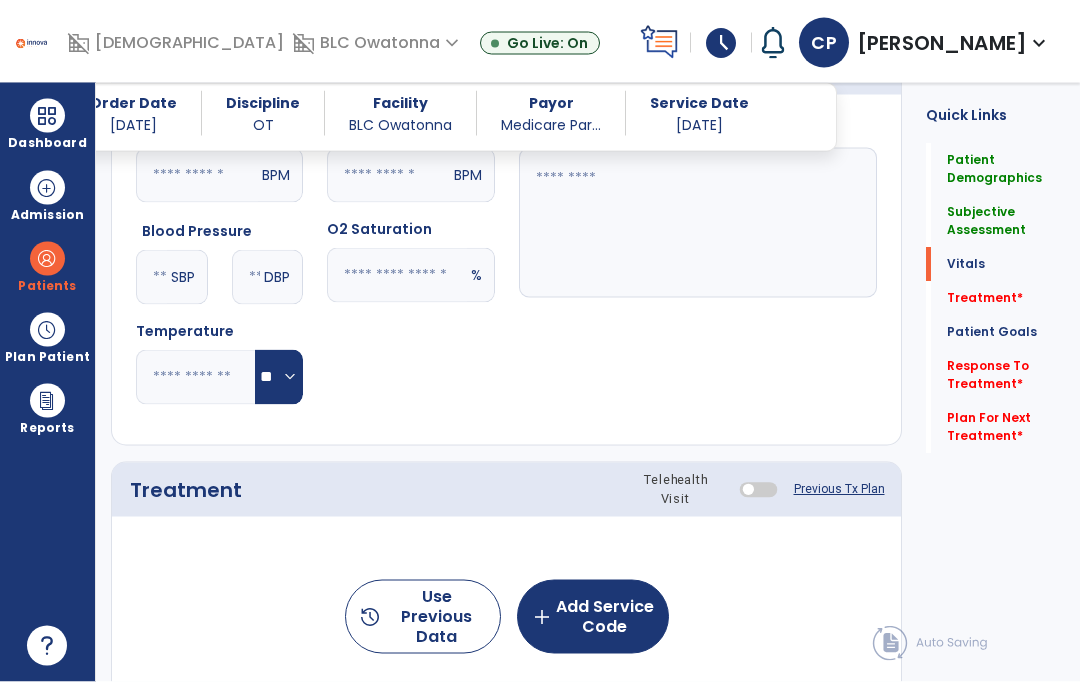 click on "add  Add Service Code" 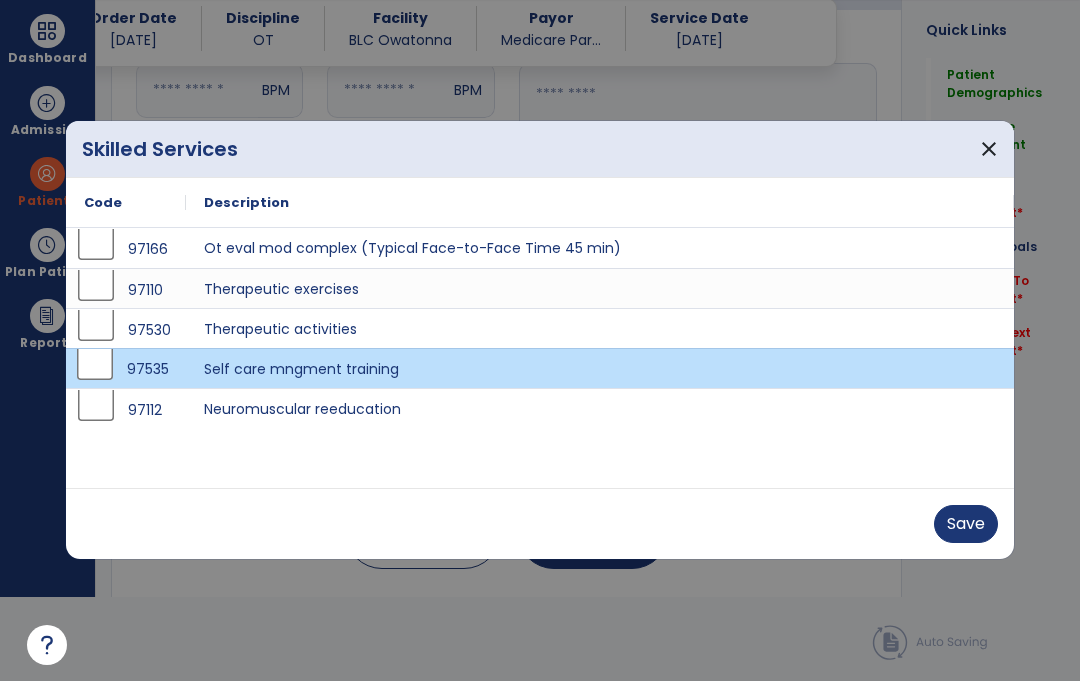 click on "Save" at bounding box center [966, 525] 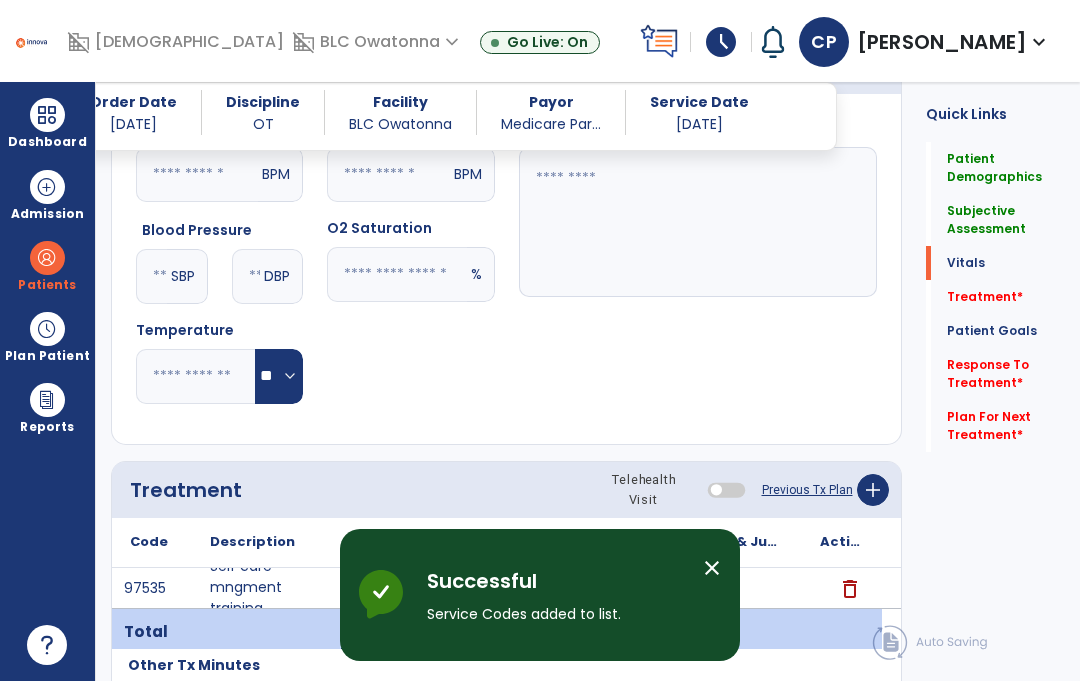 scroll, scrollTop: 84, scrollLeft: 0, axis: vertical 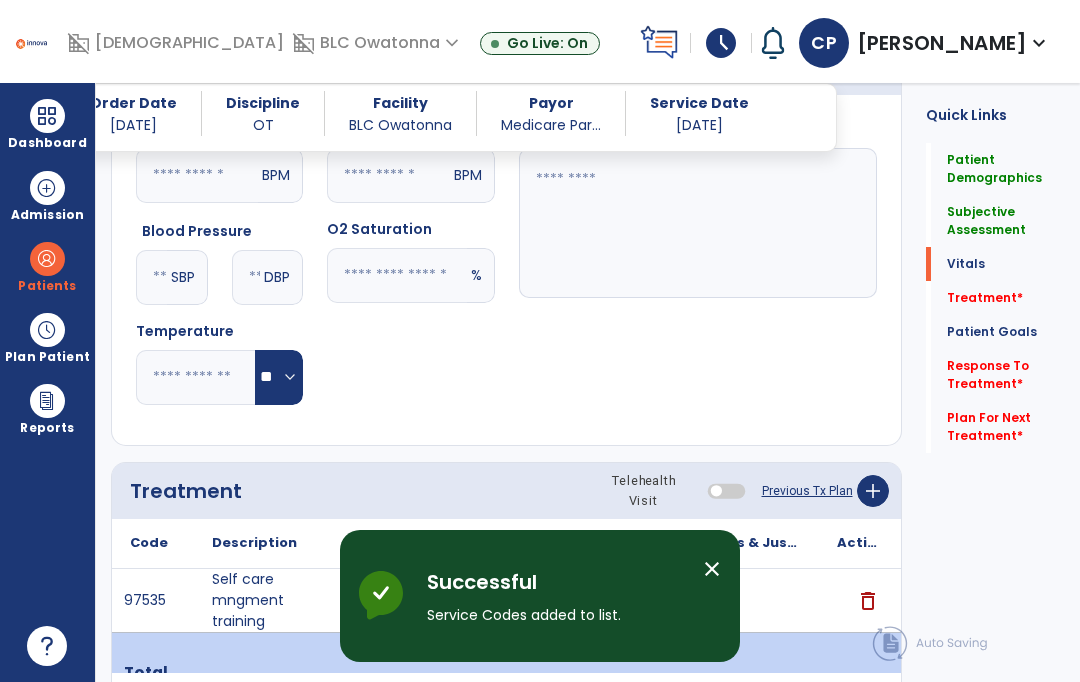 click on "close" at bounding box center (712, 569) 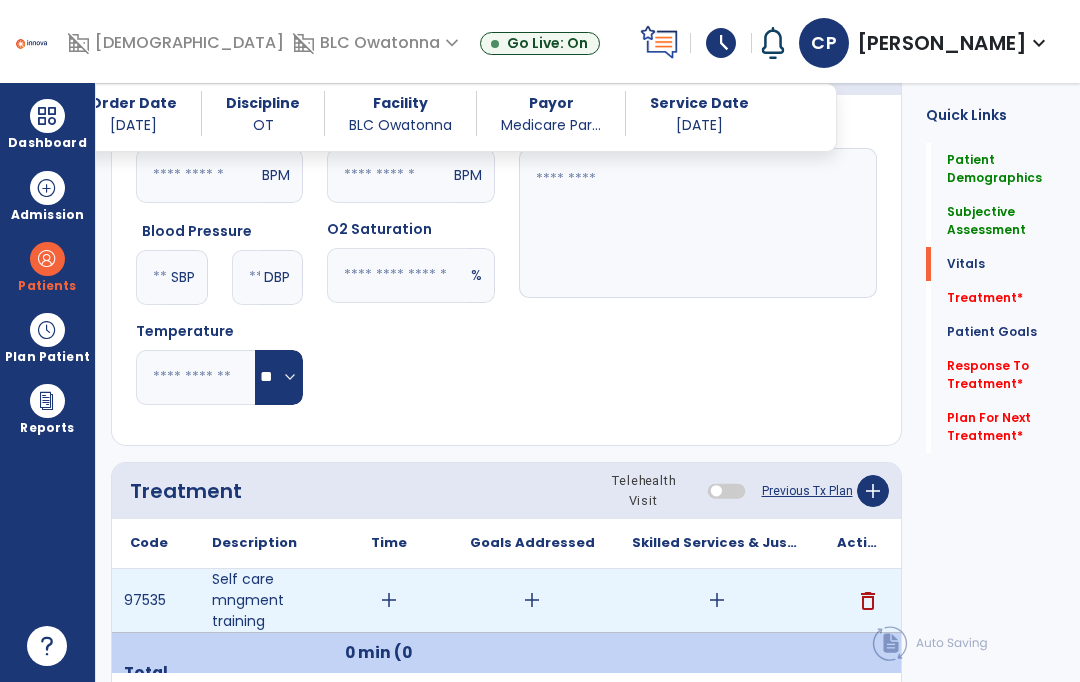 click on "add" at bounding box center (717, 600) 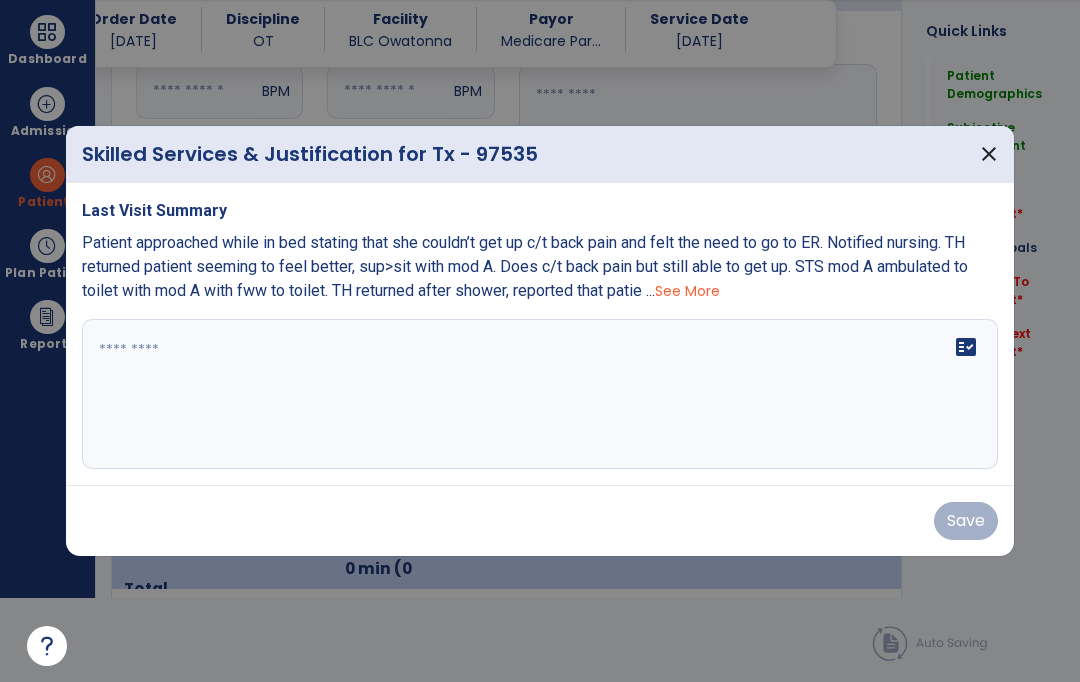 scroll, scrollTop: 0, scrollLeft: 0, axis: both 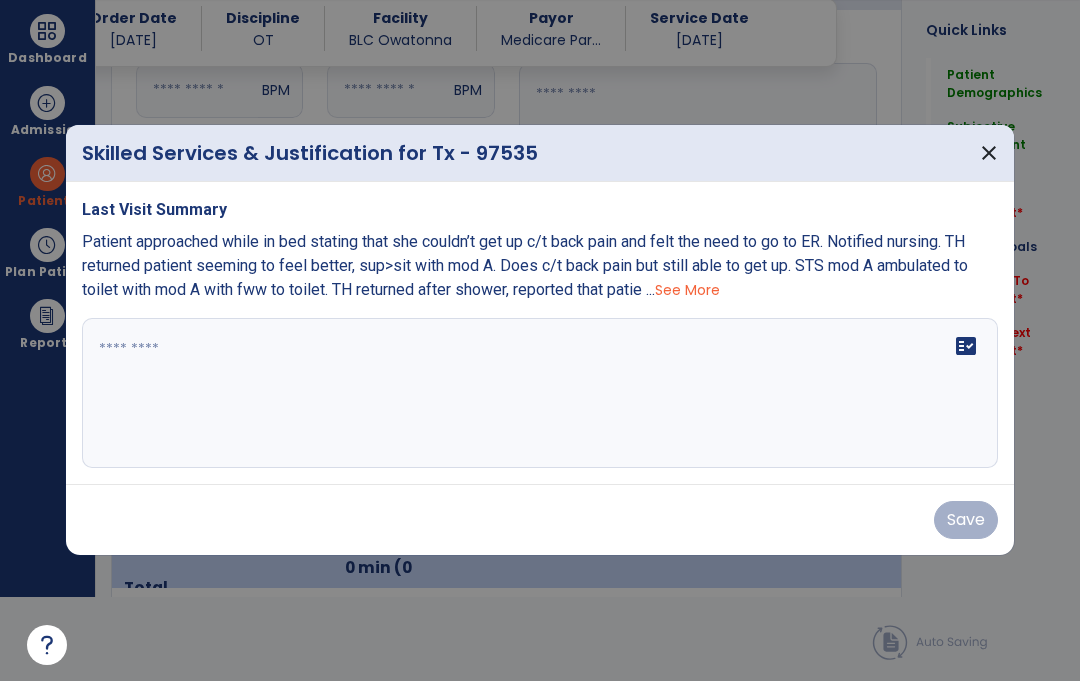 click on "fact_check" at bounding box center (540, 394) 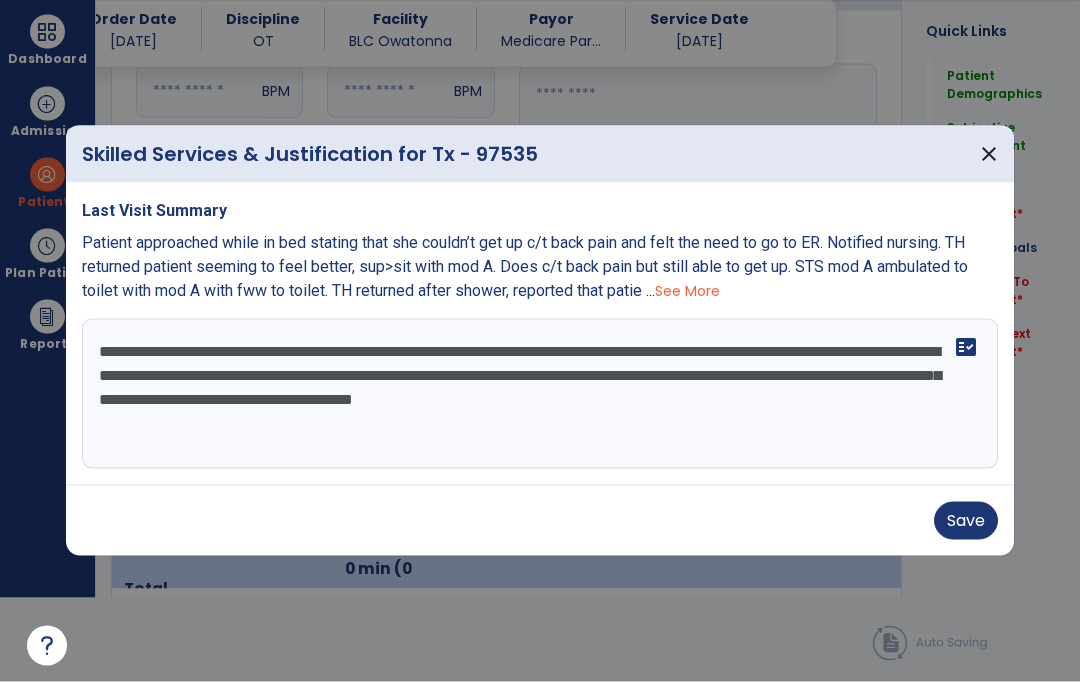 type on "**********" 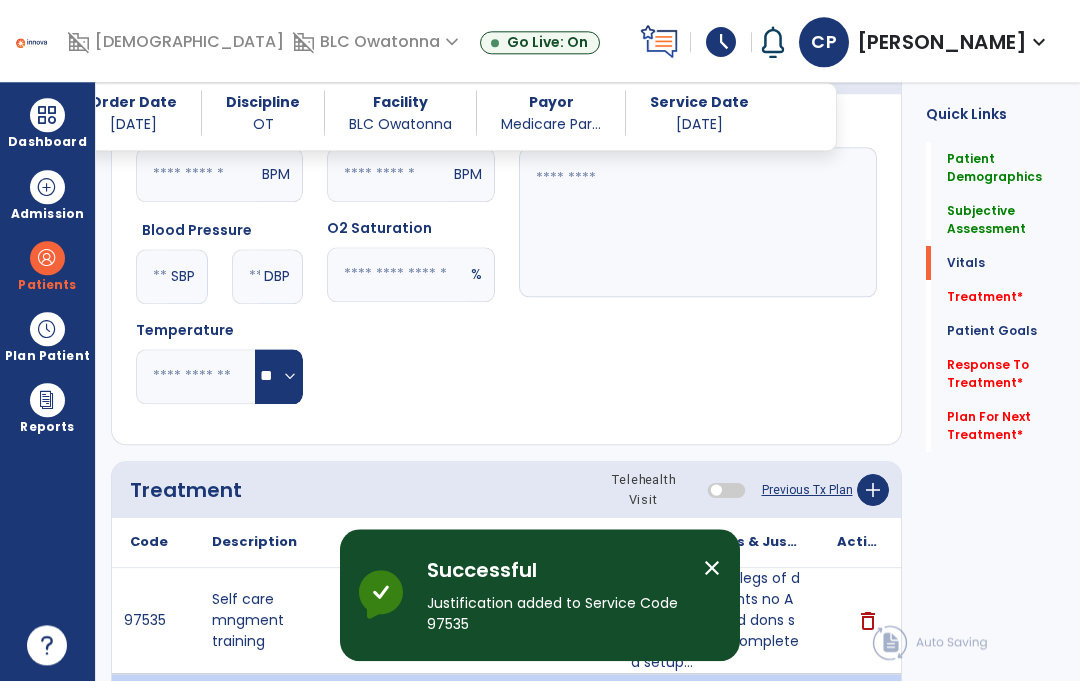 scroll, scrollTop: 84, scrollLeft: 0, axis: vertical 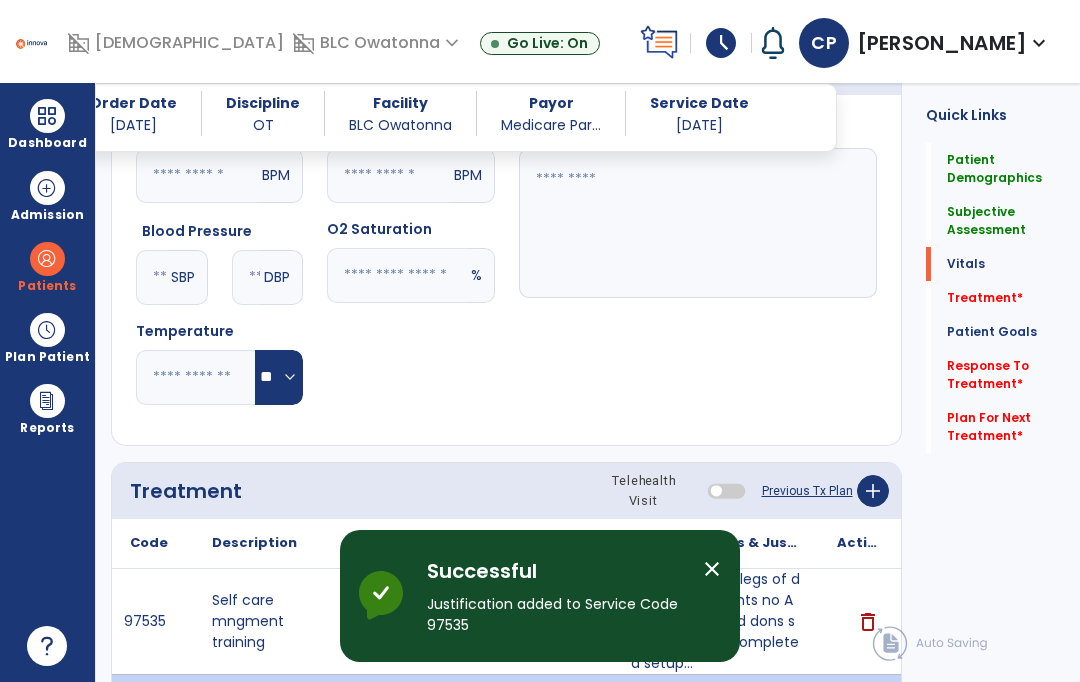 click on "close" at bounding box center [712, 569] 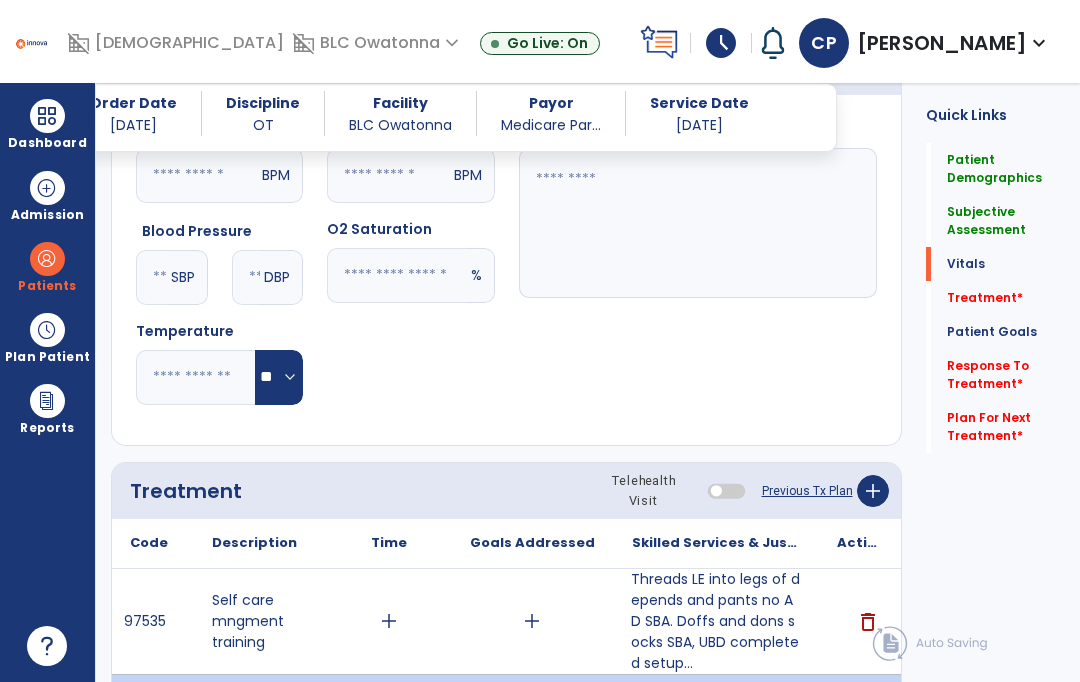 click on "add" 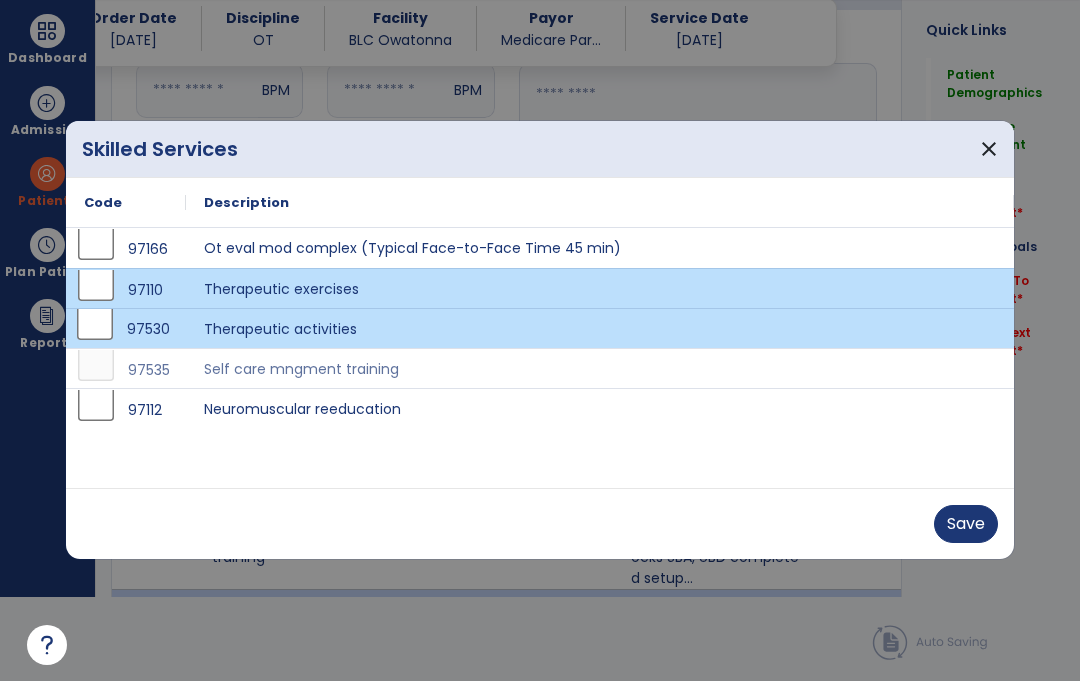 click on "Save" at bounding box center (966, 525) 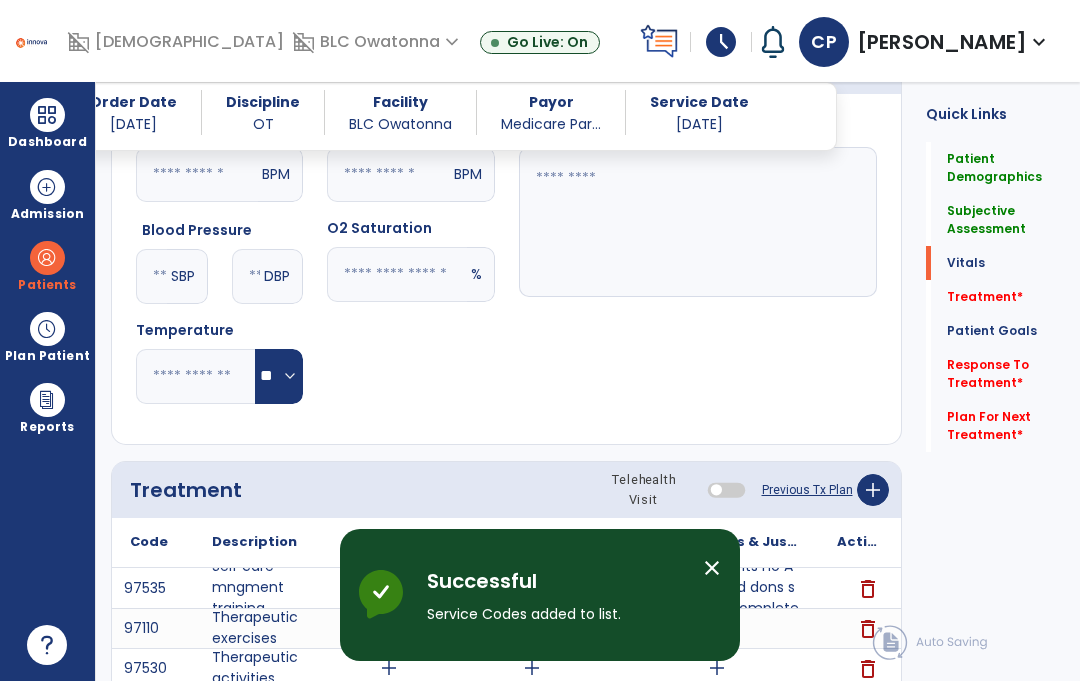 scroll, scrollTop: 84, scrollLeft: 0, axis: vertical 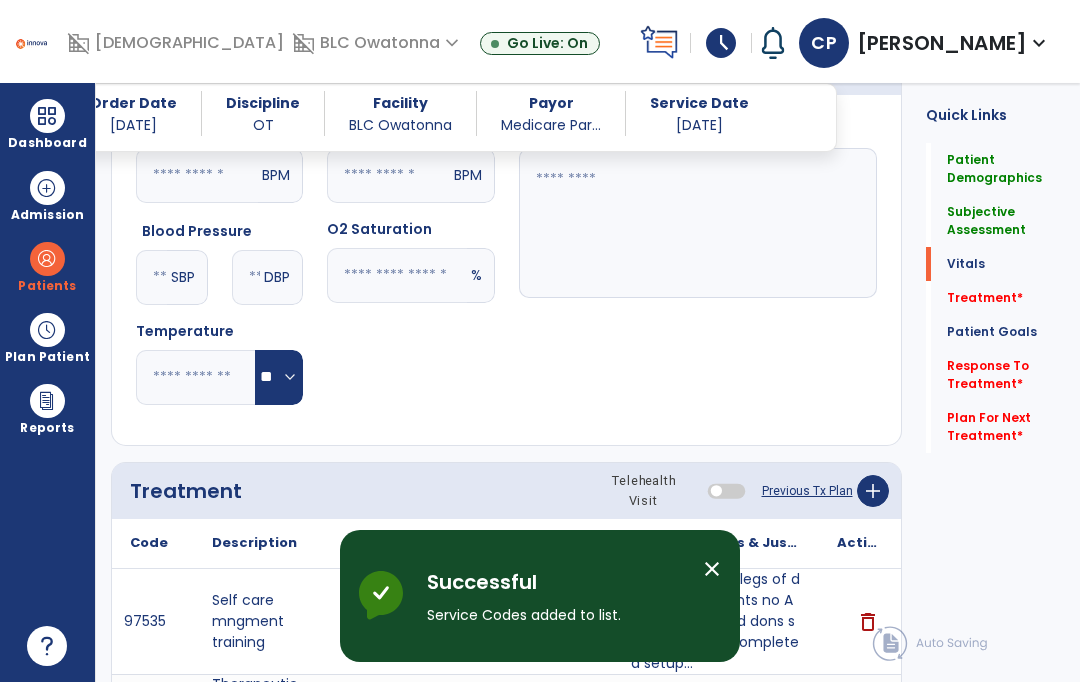click on "close" at bounding box center [712, 569] 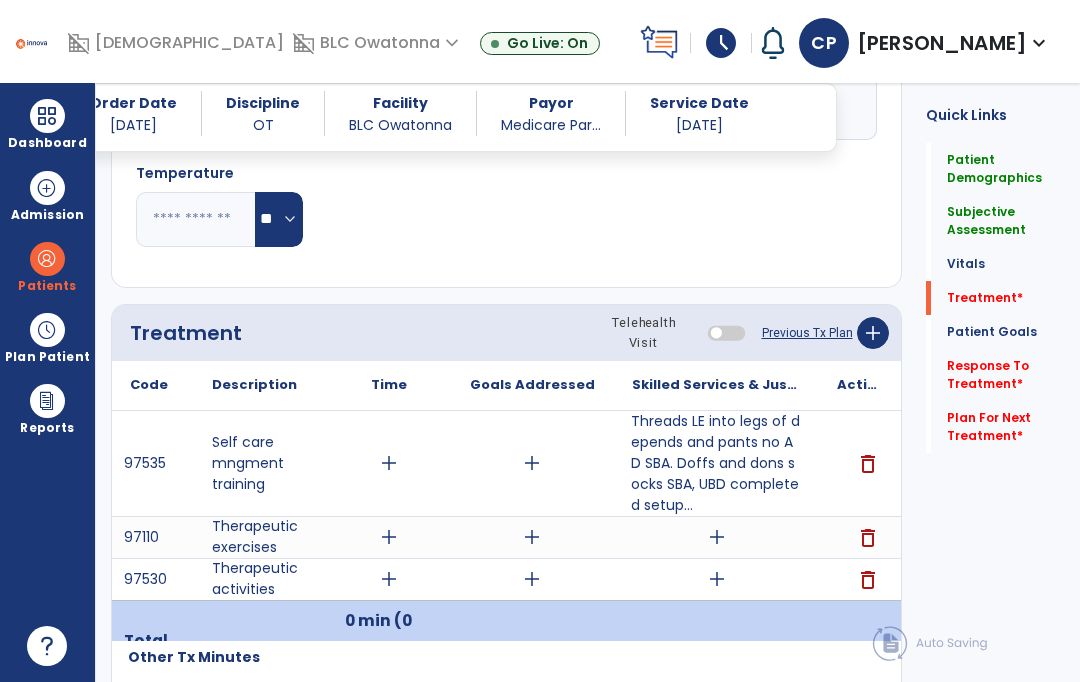 scroll, scrollTop: 1036, scrollLeft: 0, axis: vertical 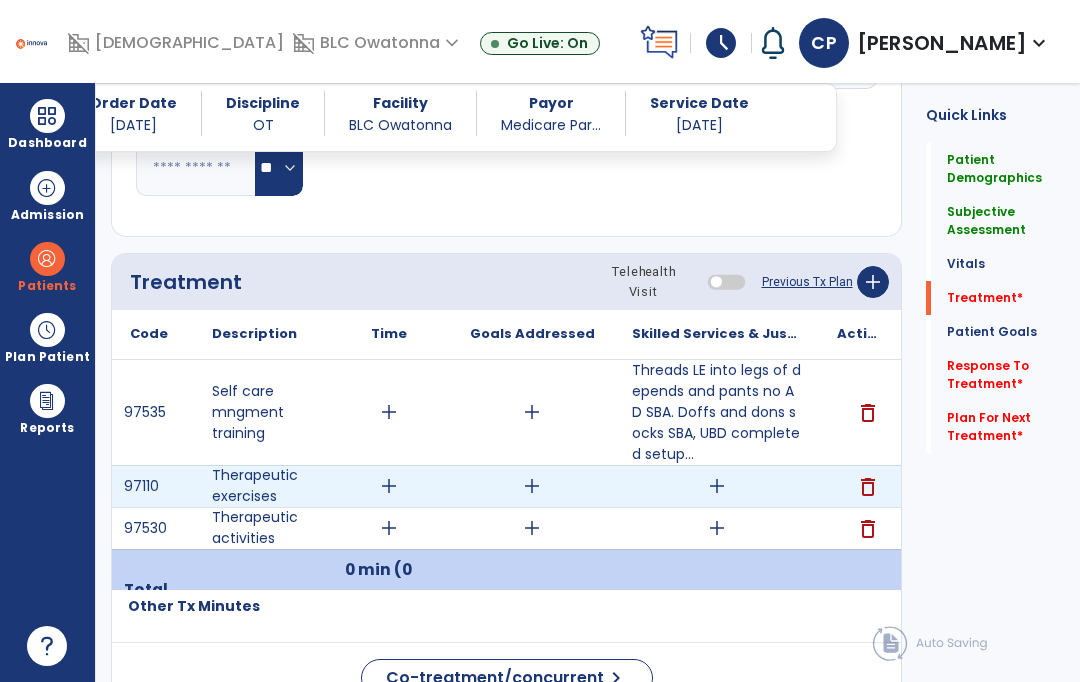 click on "add" at bounding box center (717, 486) 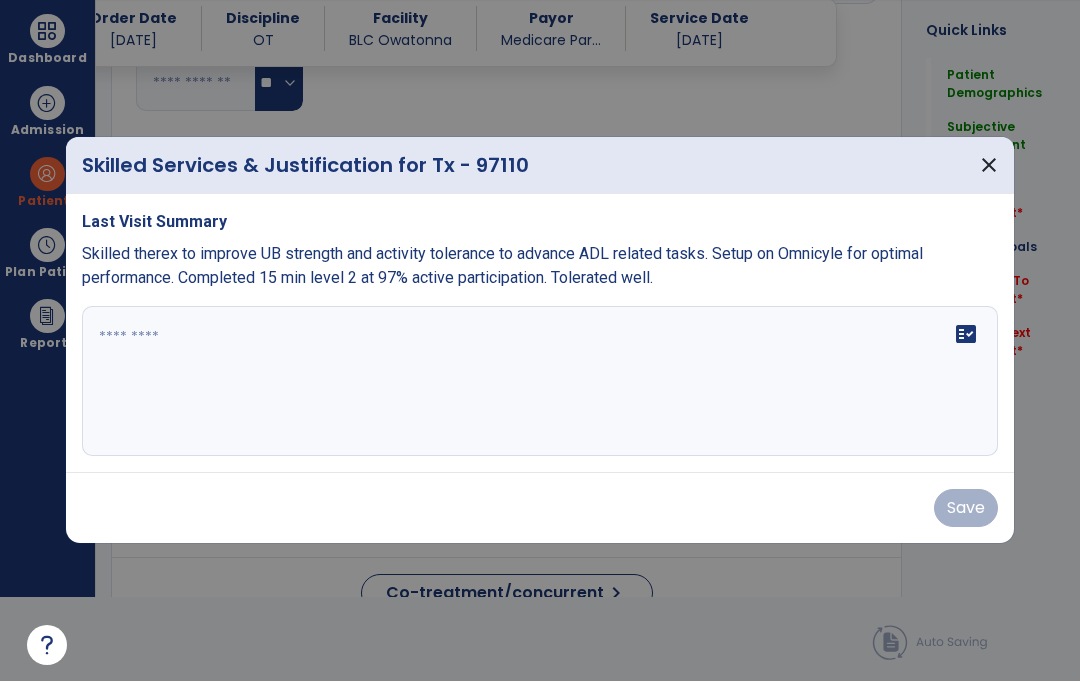 click on "fact_check" at bounding box center (540, 382) 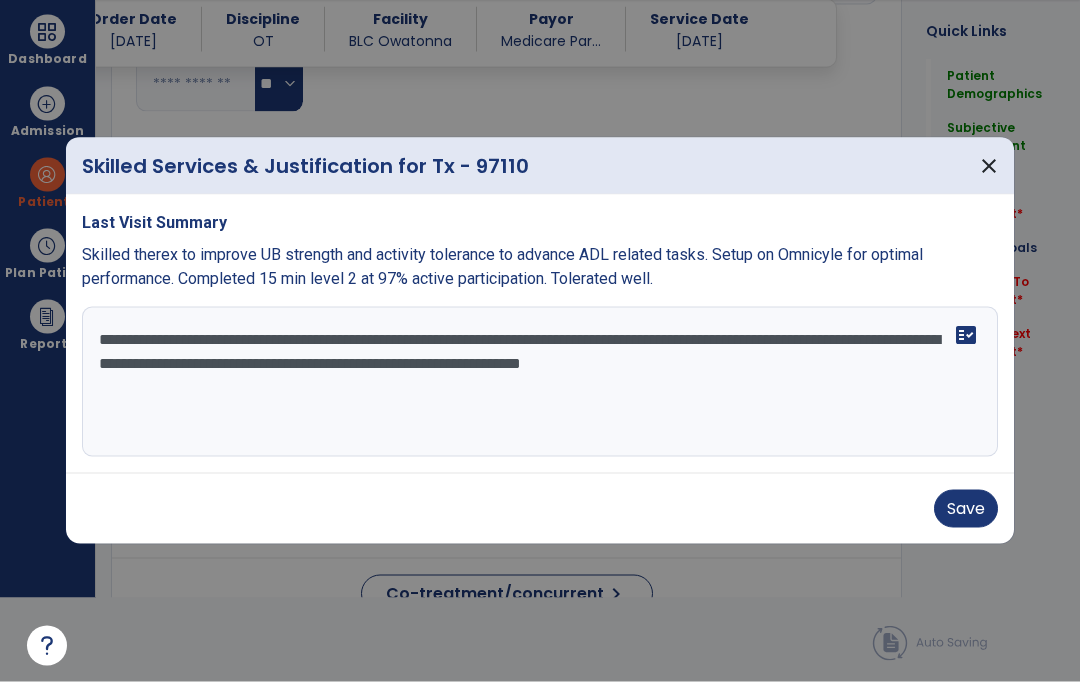 type on "**********" 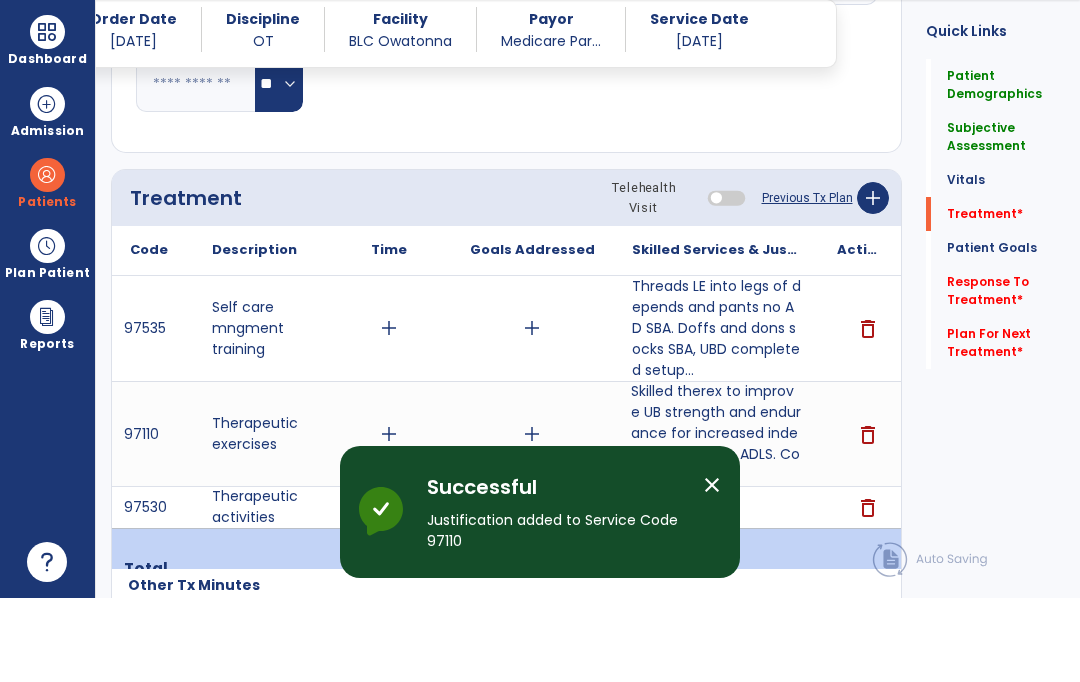 scroll, scrollTop: 84, scrollLeft: 0, axis: vertical 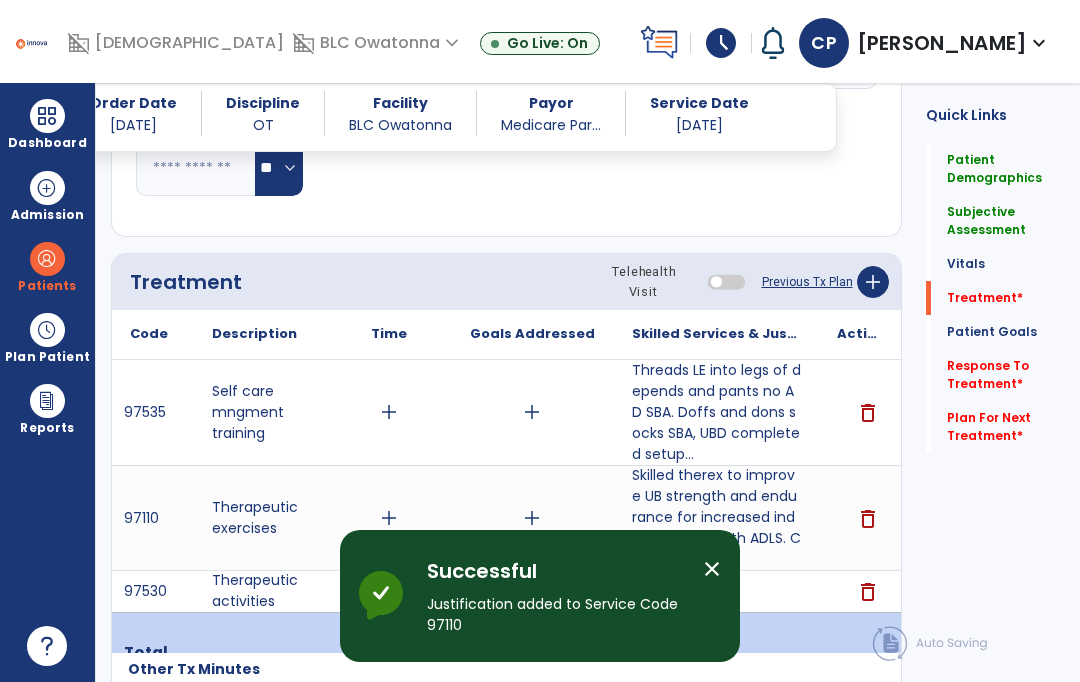 click on "add" at bounding box center [717, 591] 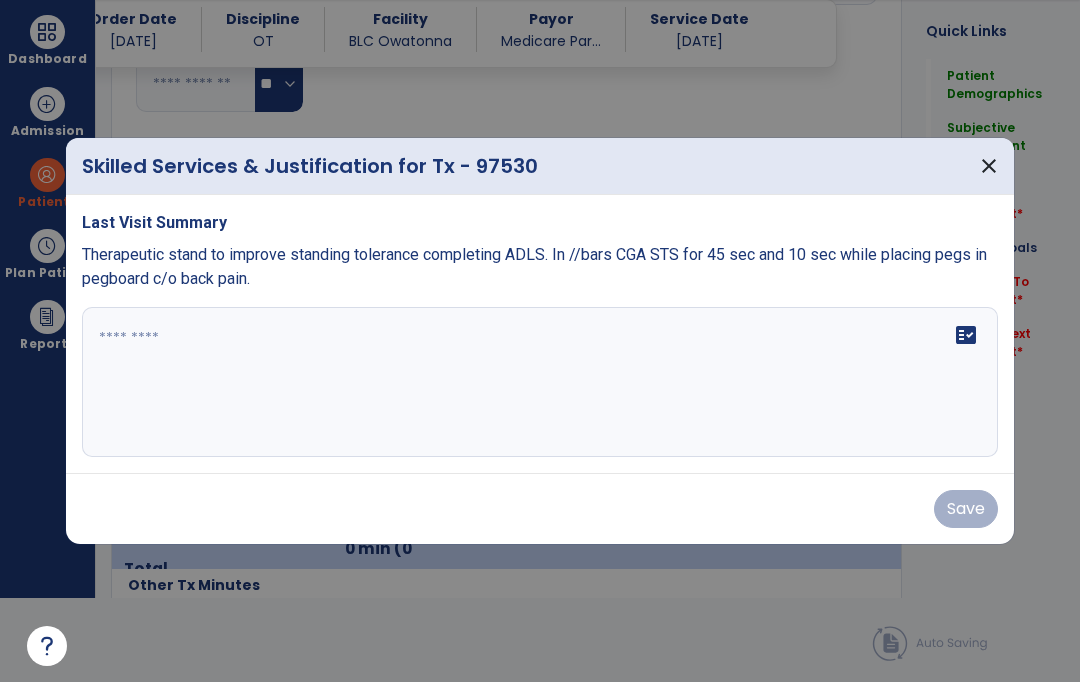 scroll, scrollTop: 0, scrollLeft: 0, axis: both 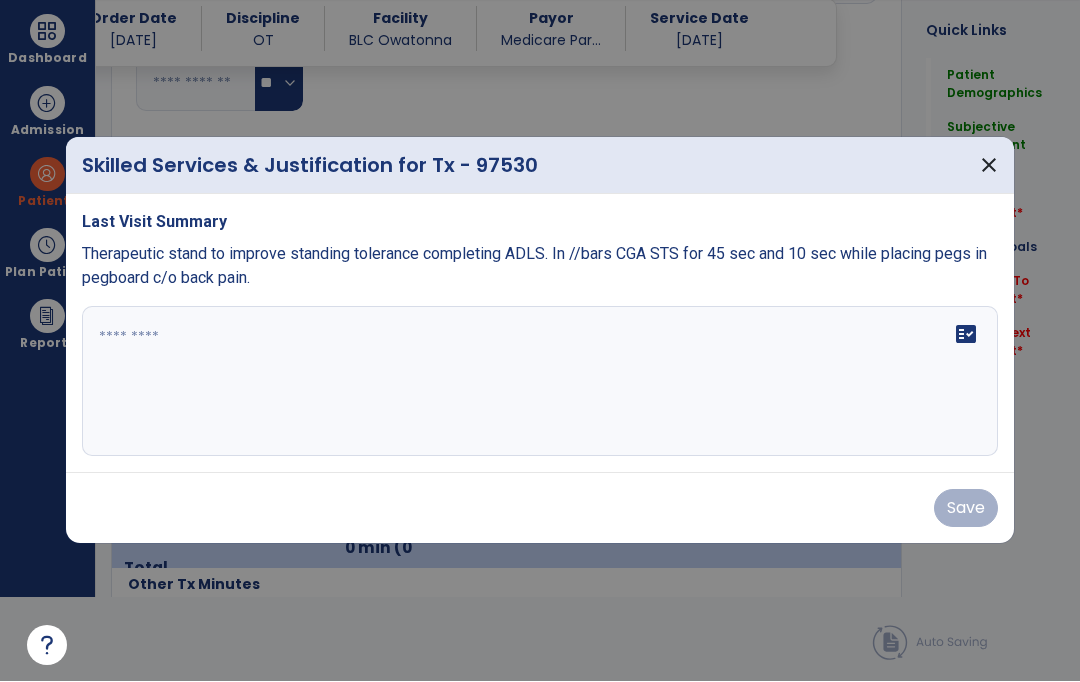 click at bounding box center (540, 382) 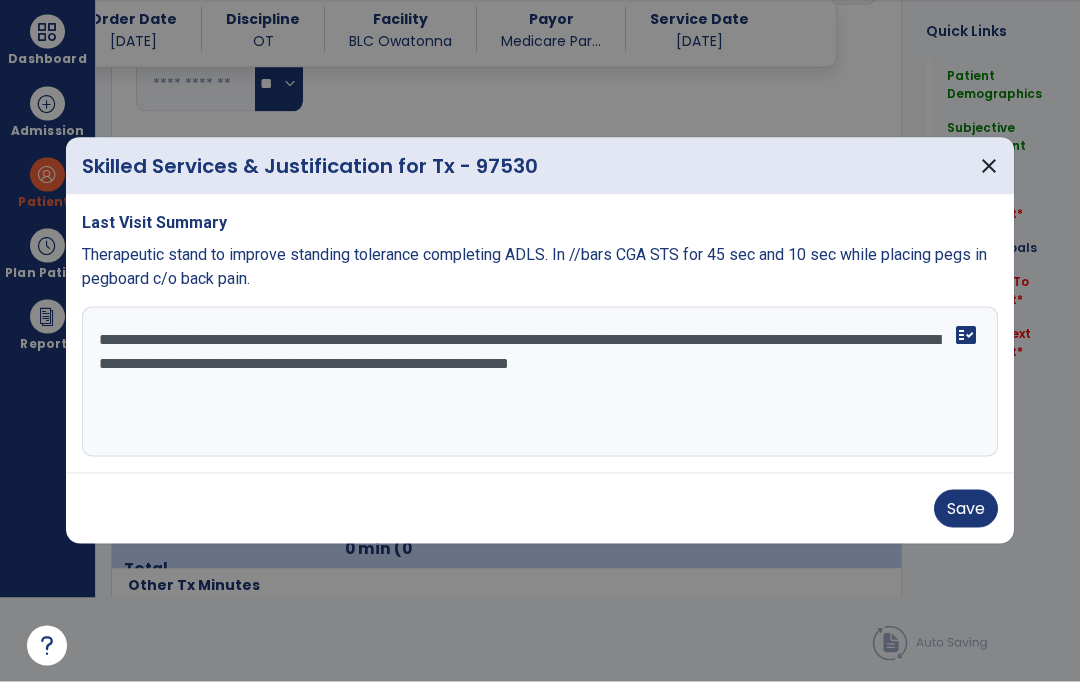 type on "**********" 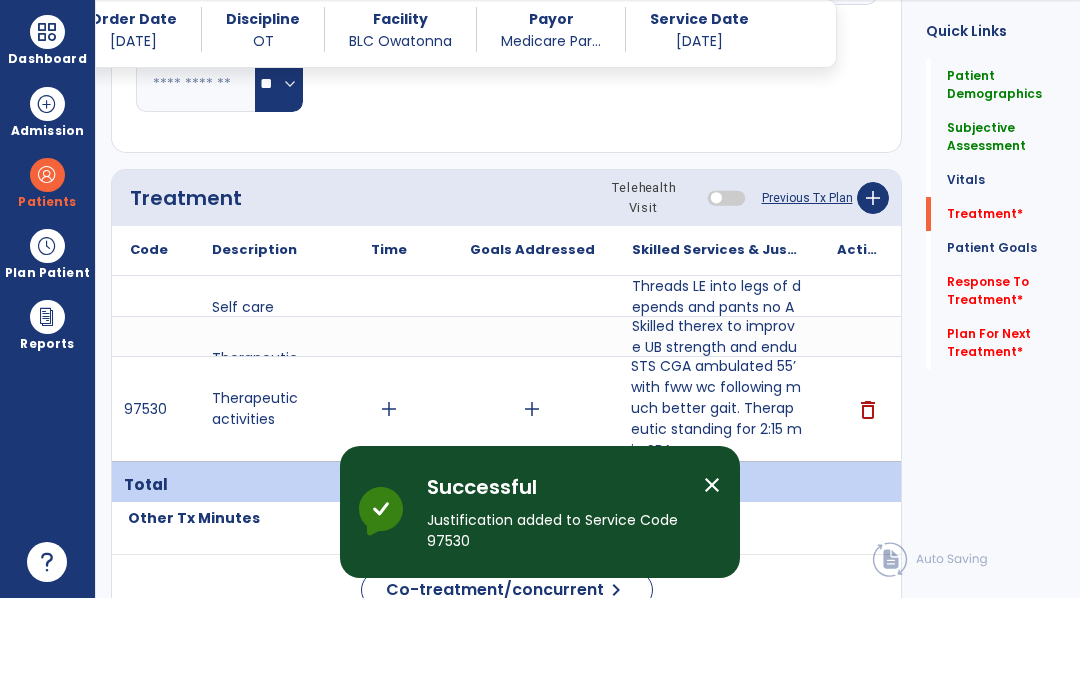 scroll, scrollTop: 84, scrollLeft: 0, axis: vertical 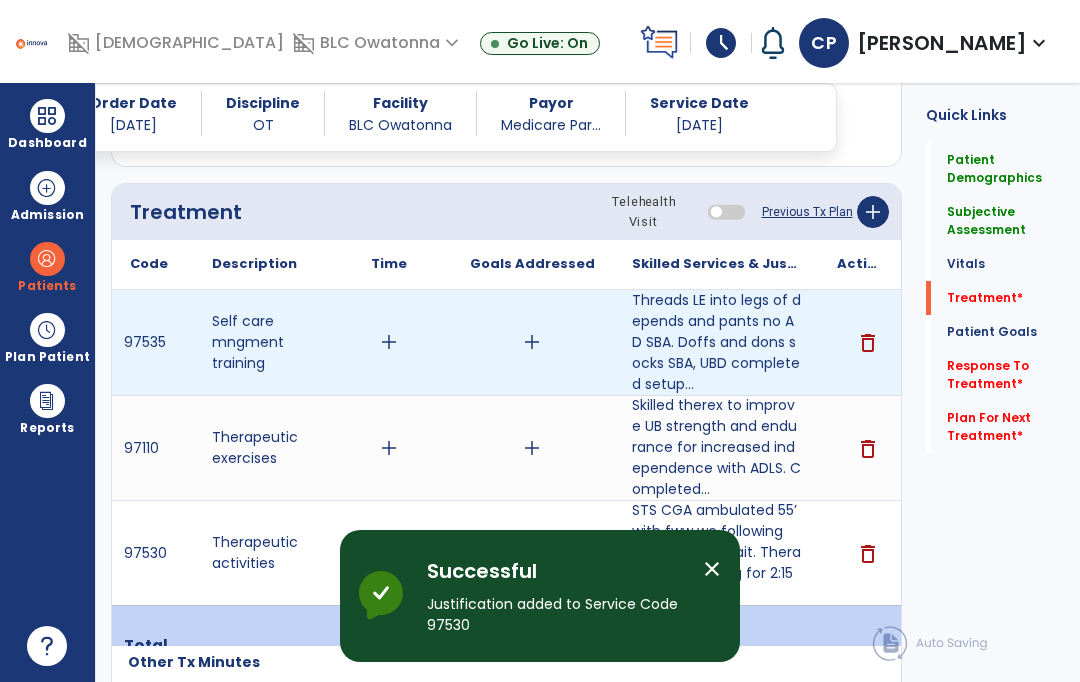 click on "add" at bounding box center [389, 342] 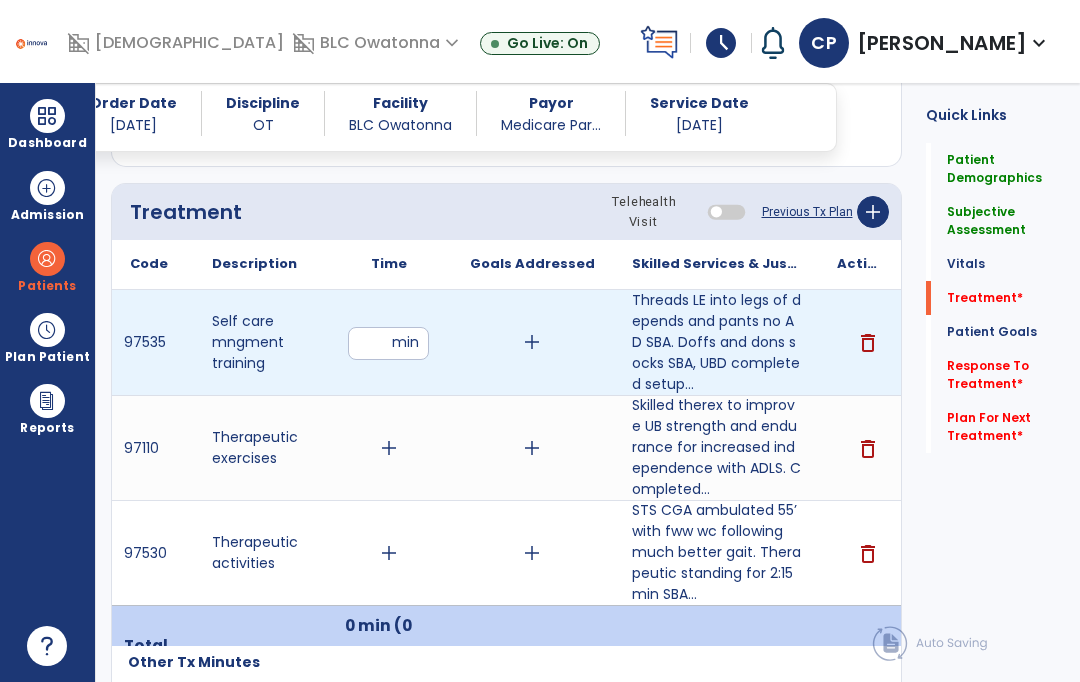 scroll, scrollTop: 83, scrollLeft: 0, axis: vertical 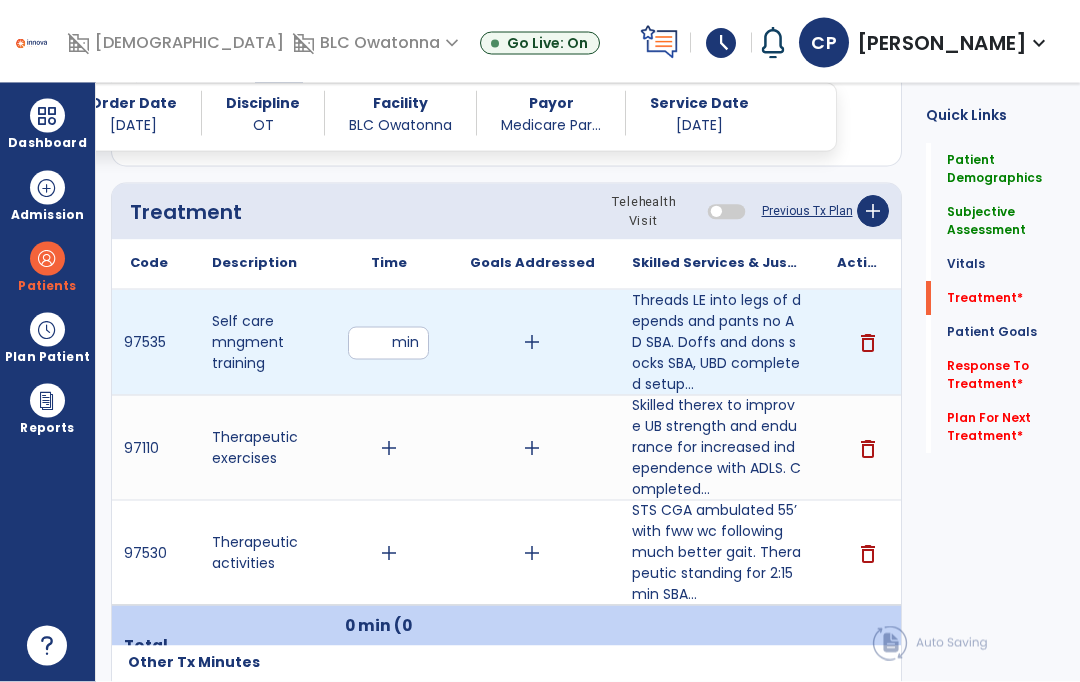 type on "**" 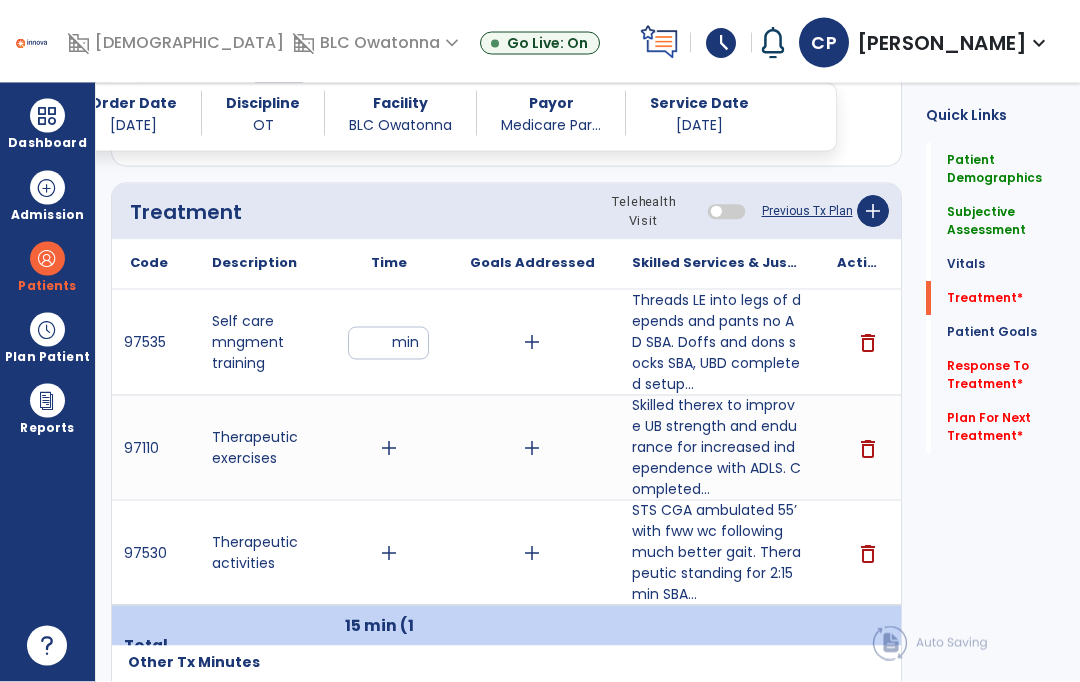 scroll, scrollTop: 84, scrollLeft: 0, axis: vertical 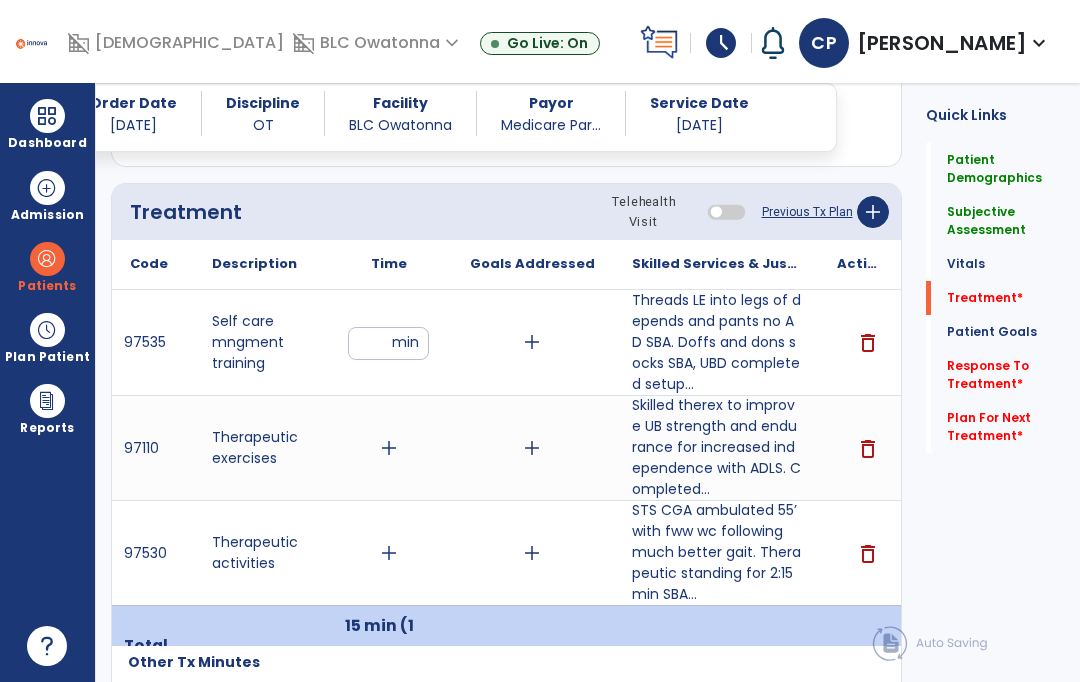 click on "add" at bounding box center (388, 553) 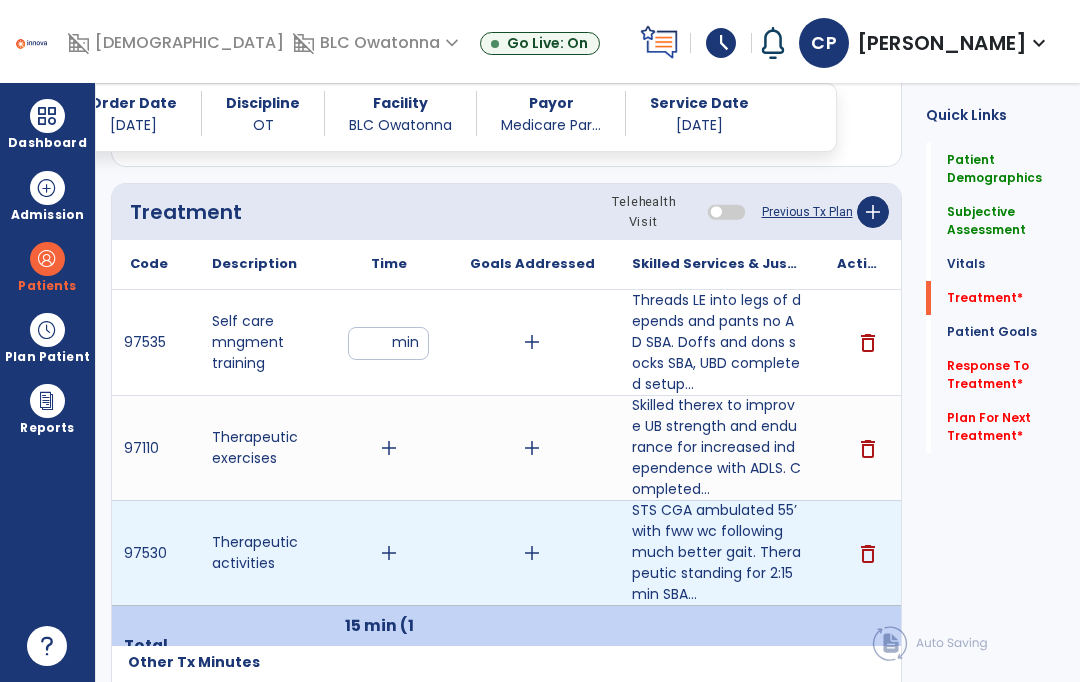 click on "add" at bounding box center [389, 553] 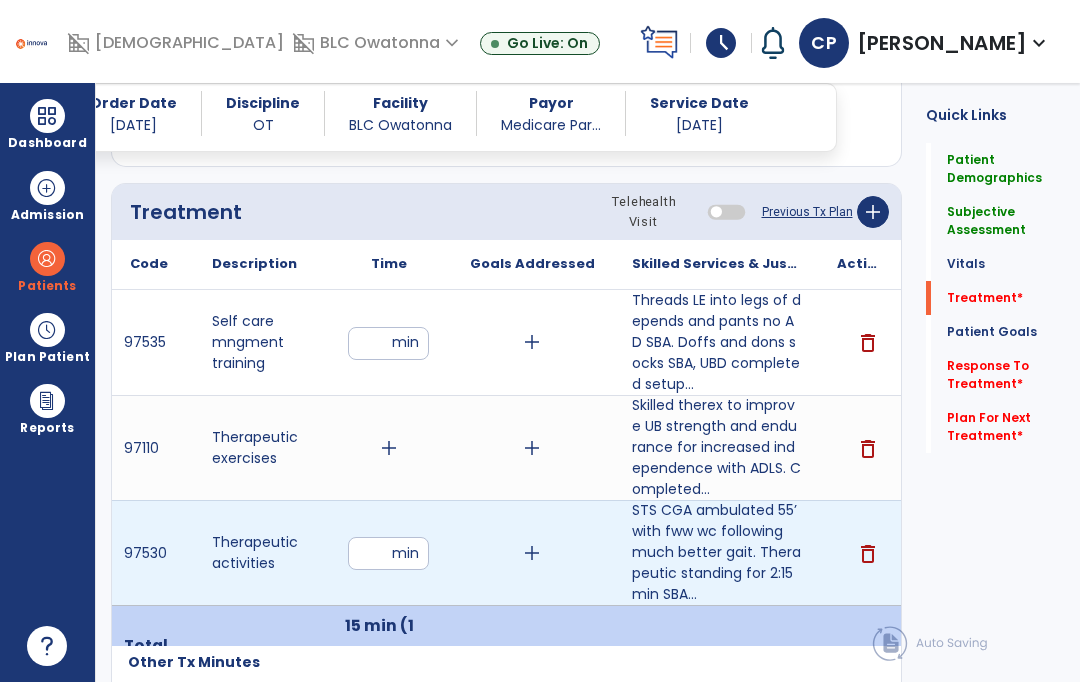 scroll, scrollTop: 83, scrollLeft: 0, axis: vertical 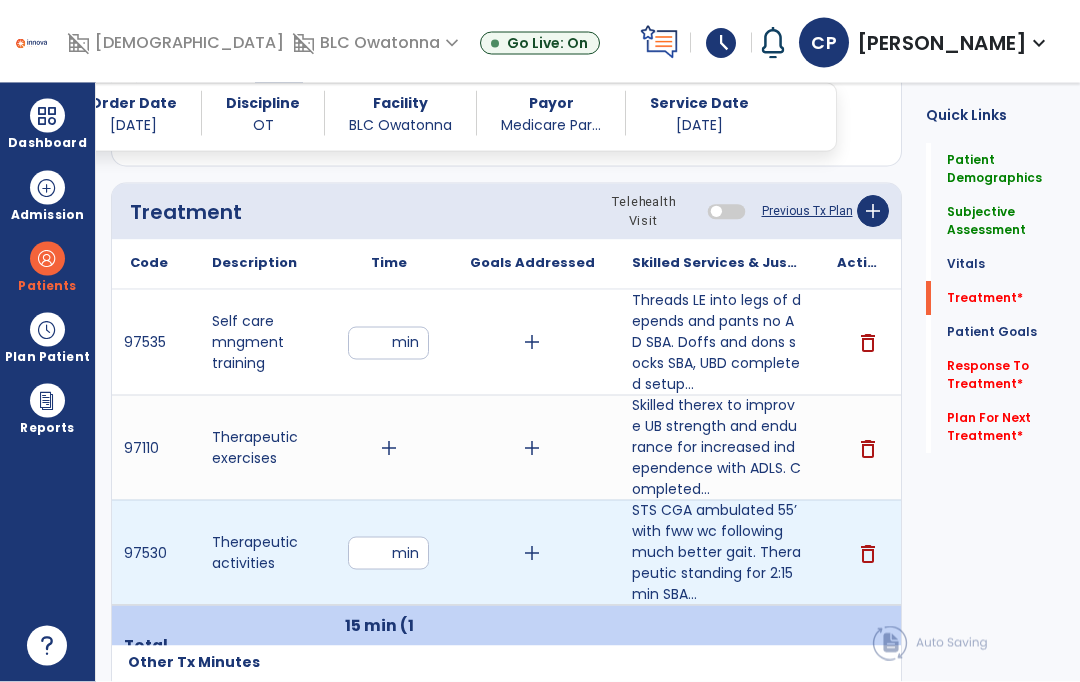 type on "*" 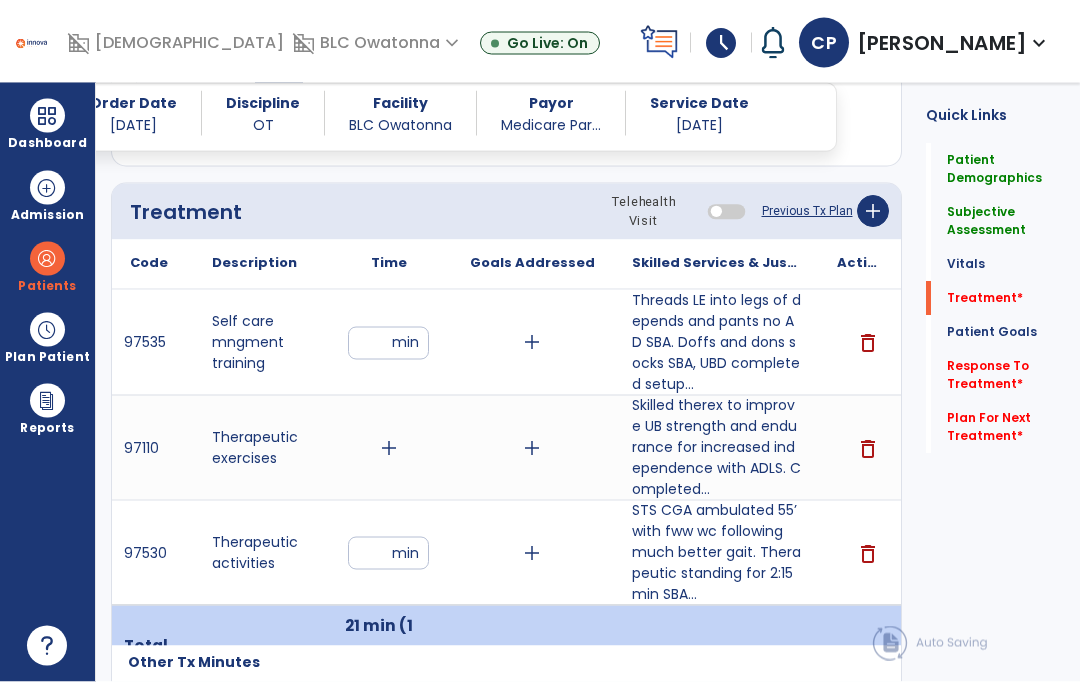 click on "add" at bounding box center [389, 448] 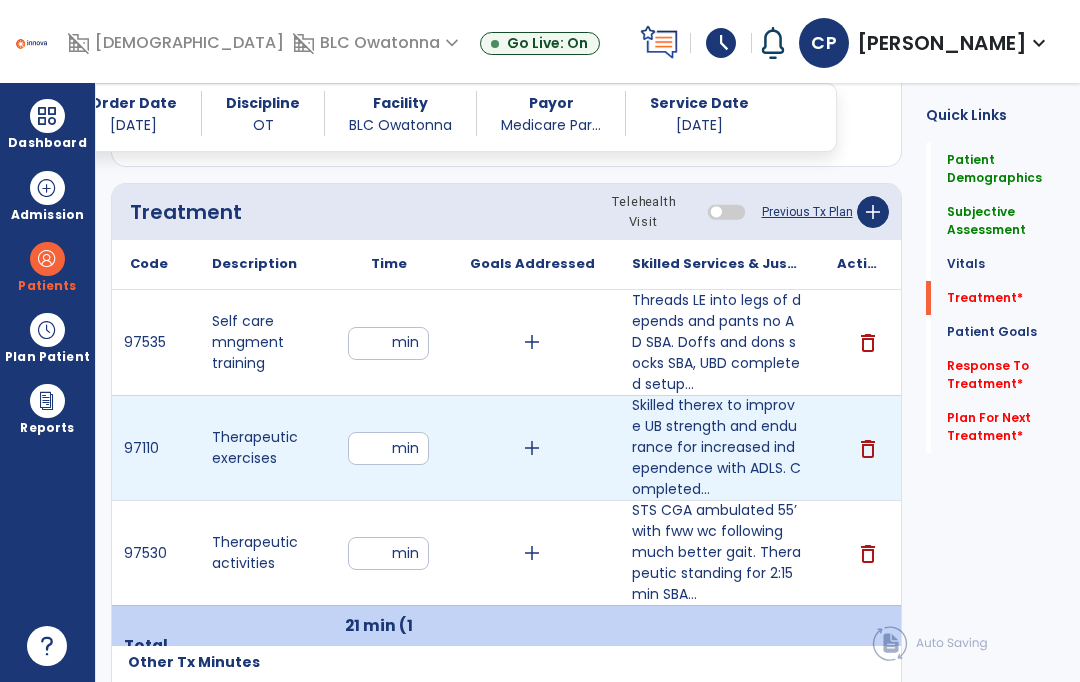 scroll, scrollTop: 83, scrollLeft: 0, axis: vertical 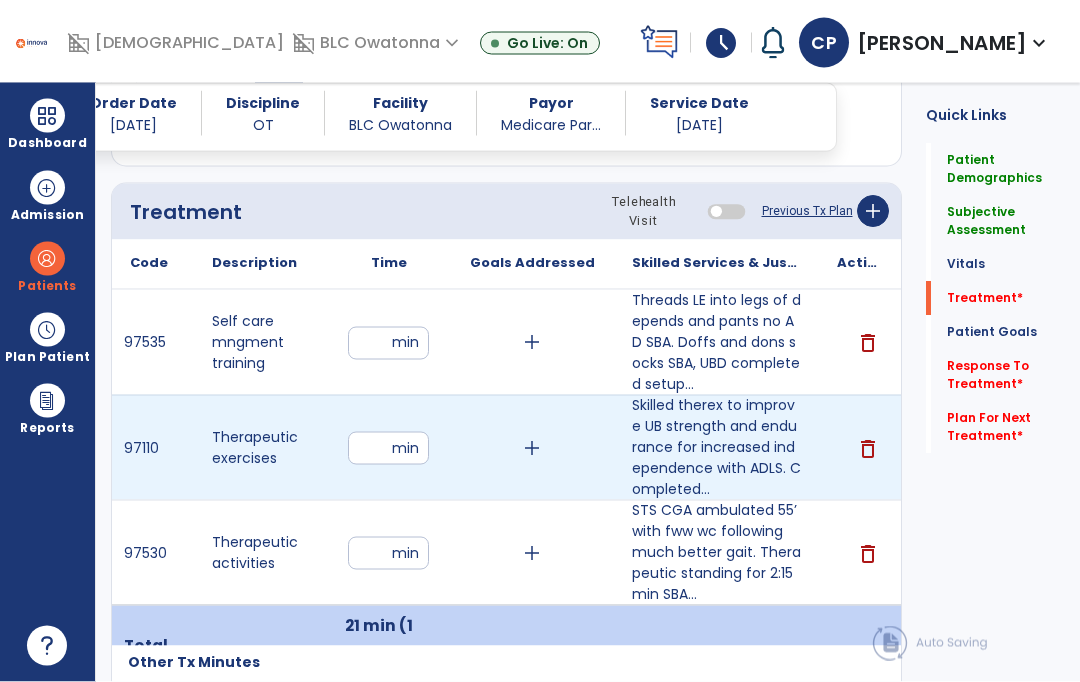 type on "**" 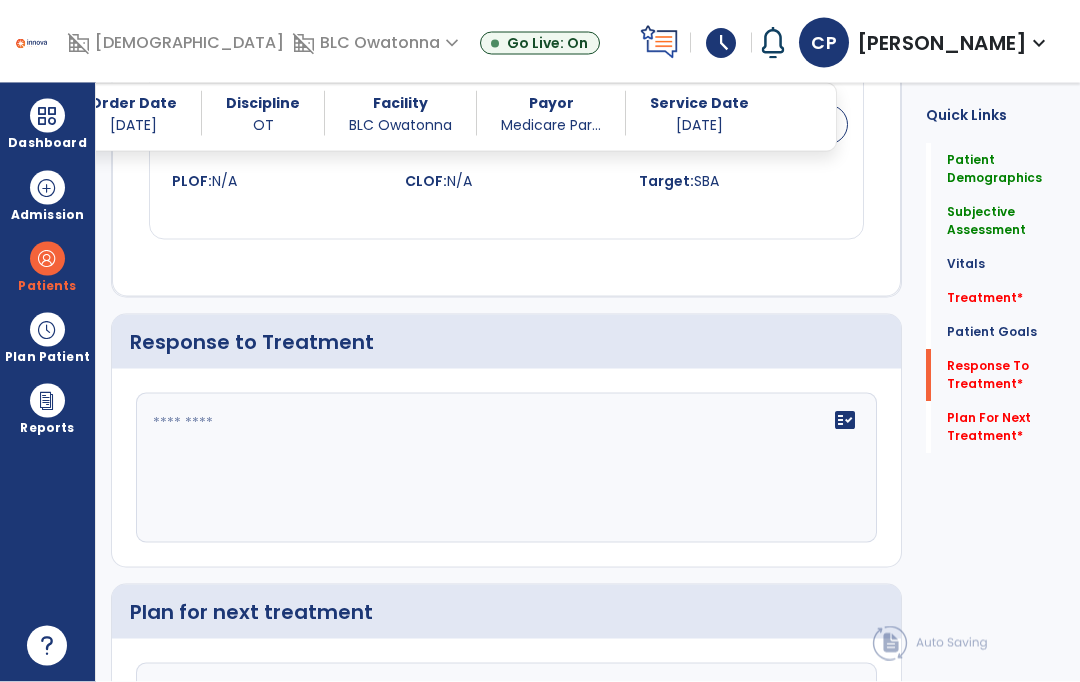 click on "fact_check" 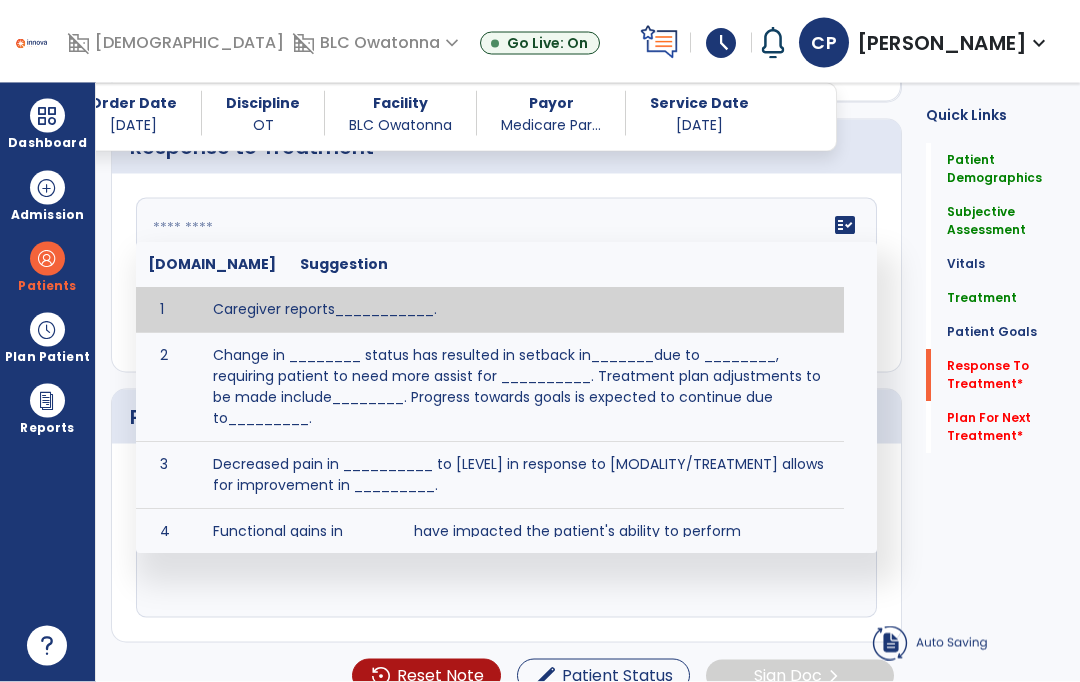 scroll, scrollTop: 2531, scrollLeft: 0, axis: vertical 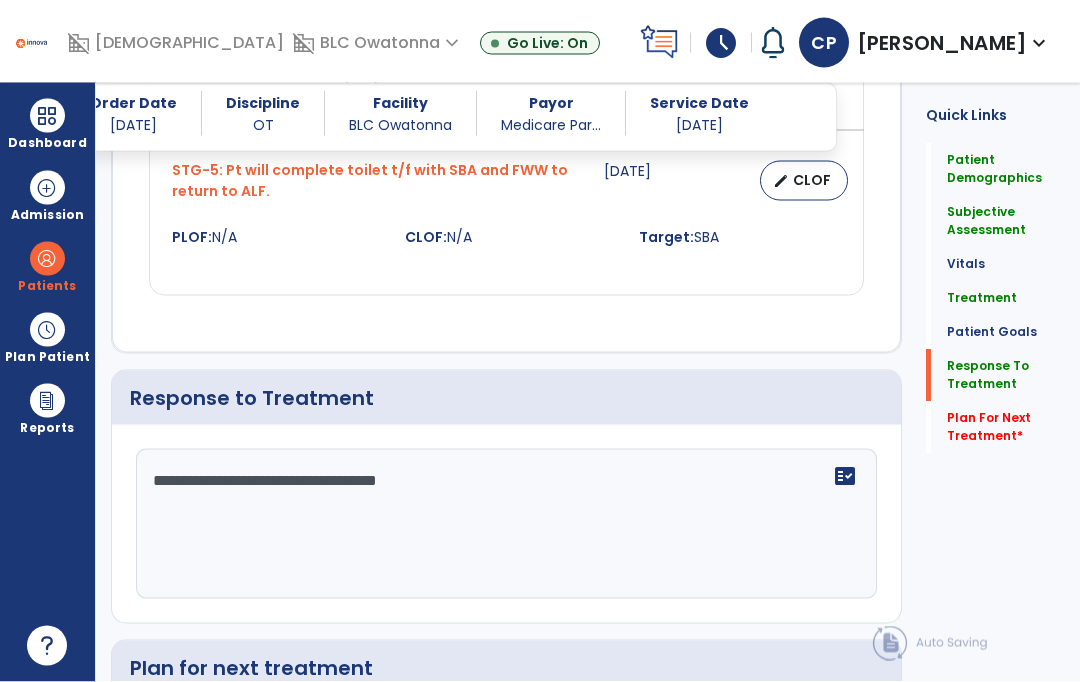 click on "**********" 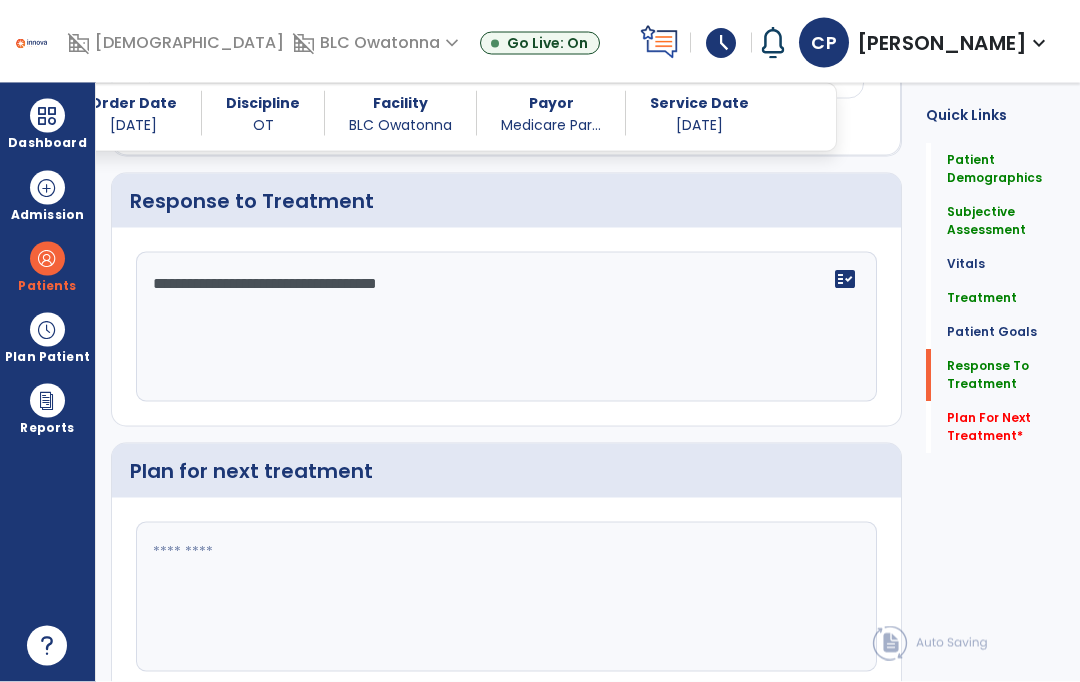 scroll, scrollTop: 2726, scrollLeft: 0, axis: vertical 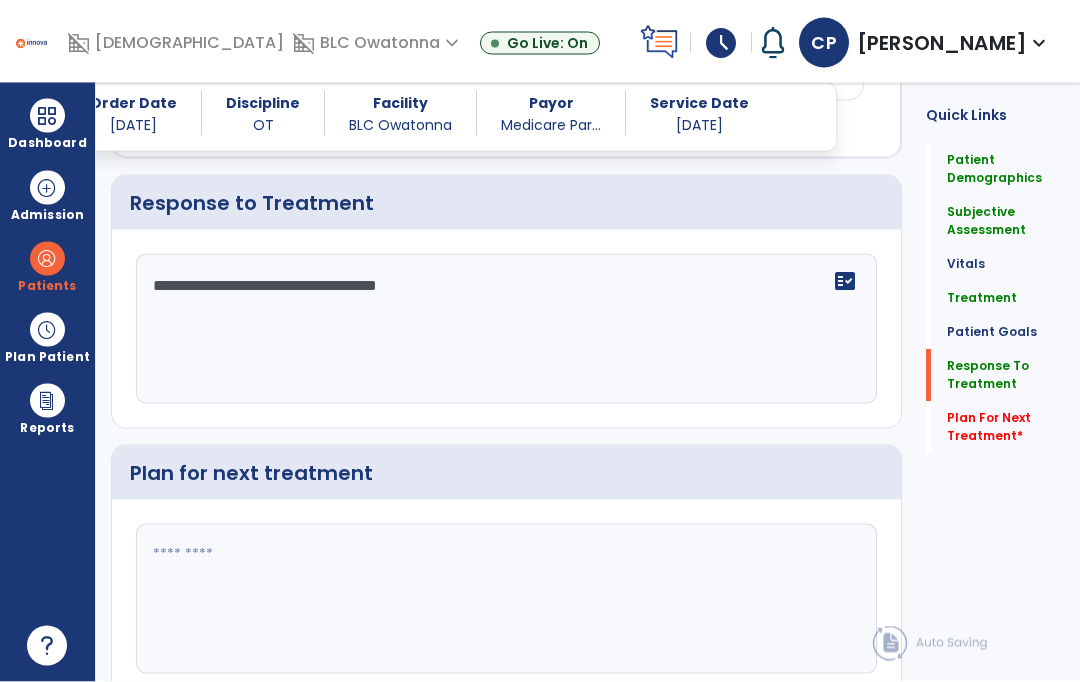 type on "**********" 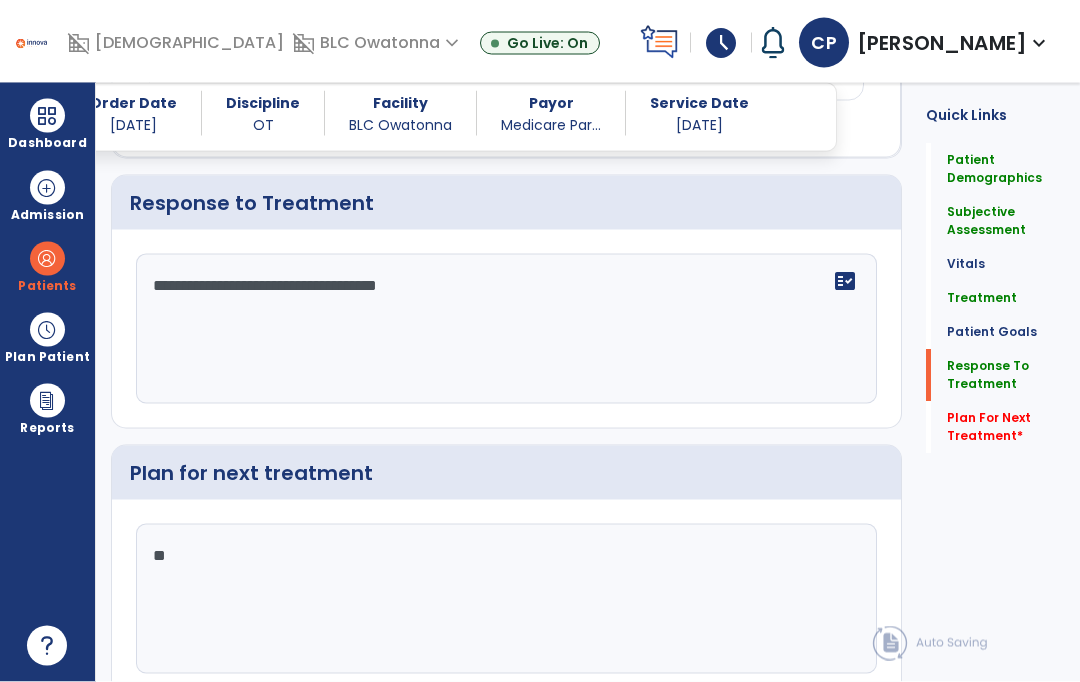 type on "*" 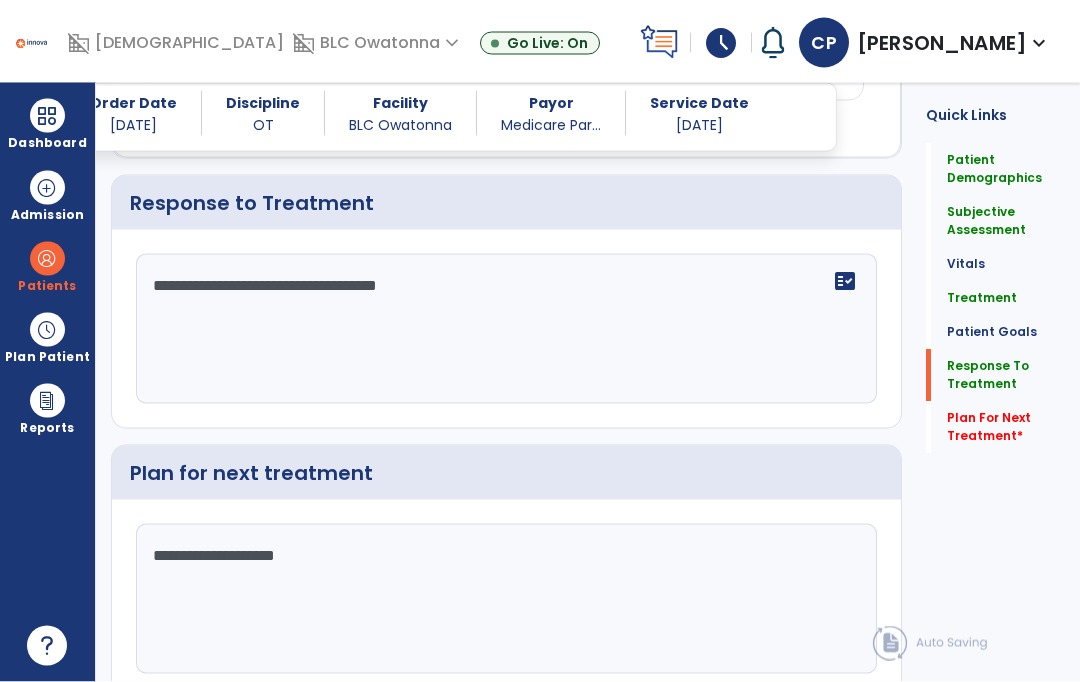 click on "**********" 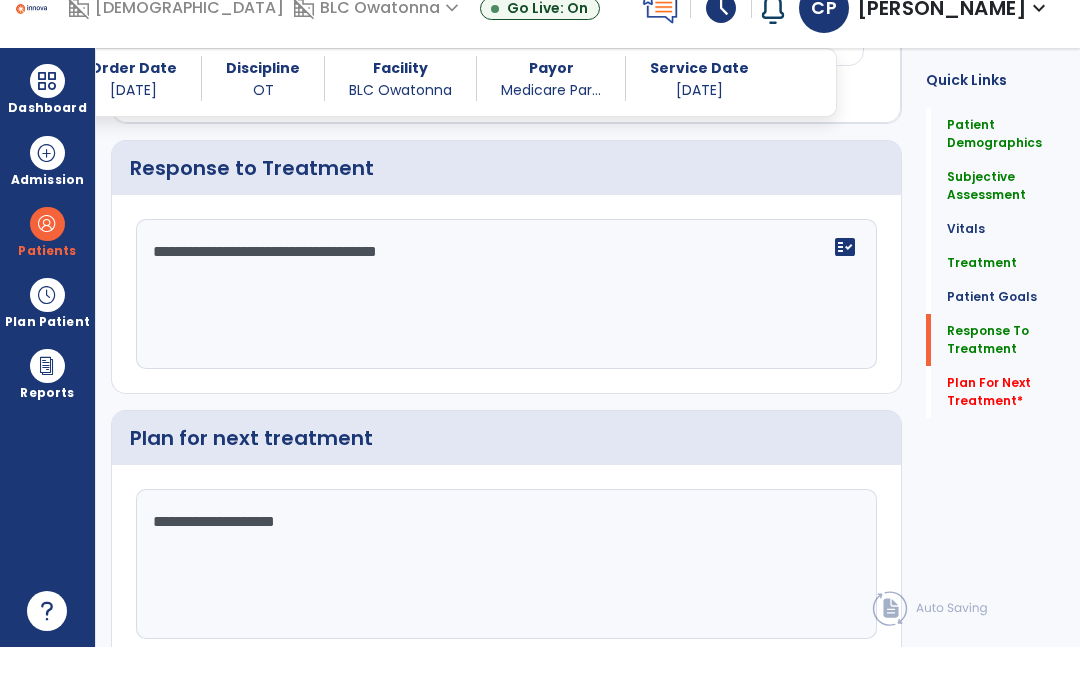 scroll, scrollTop: 84, scrollLeft: 0, axis: vertical 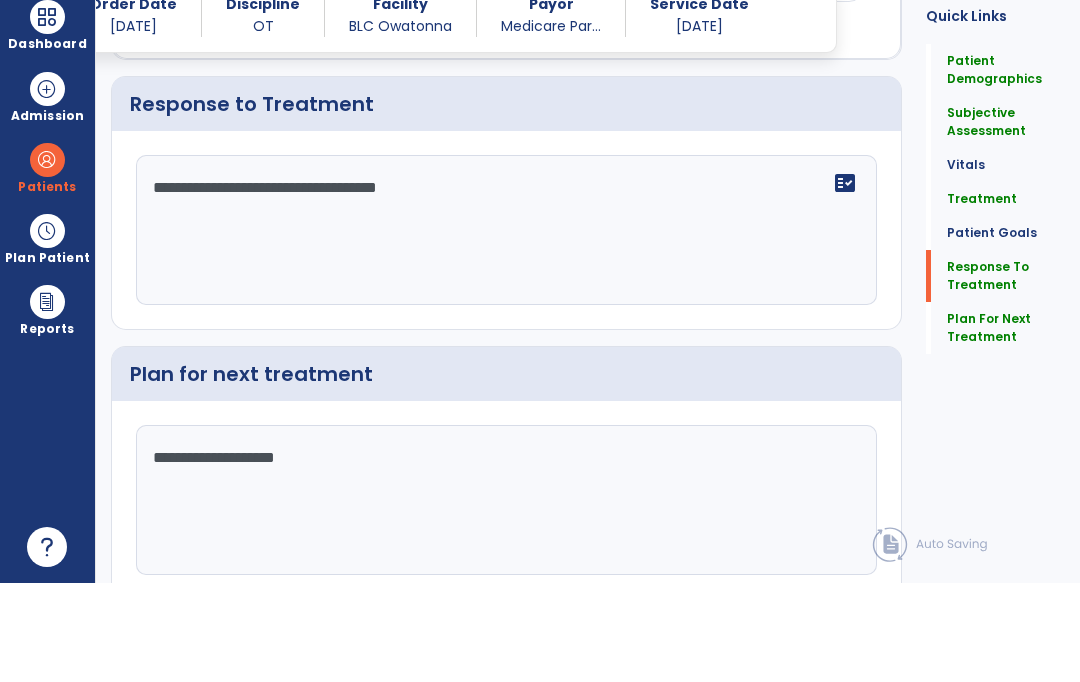 type on "**********" 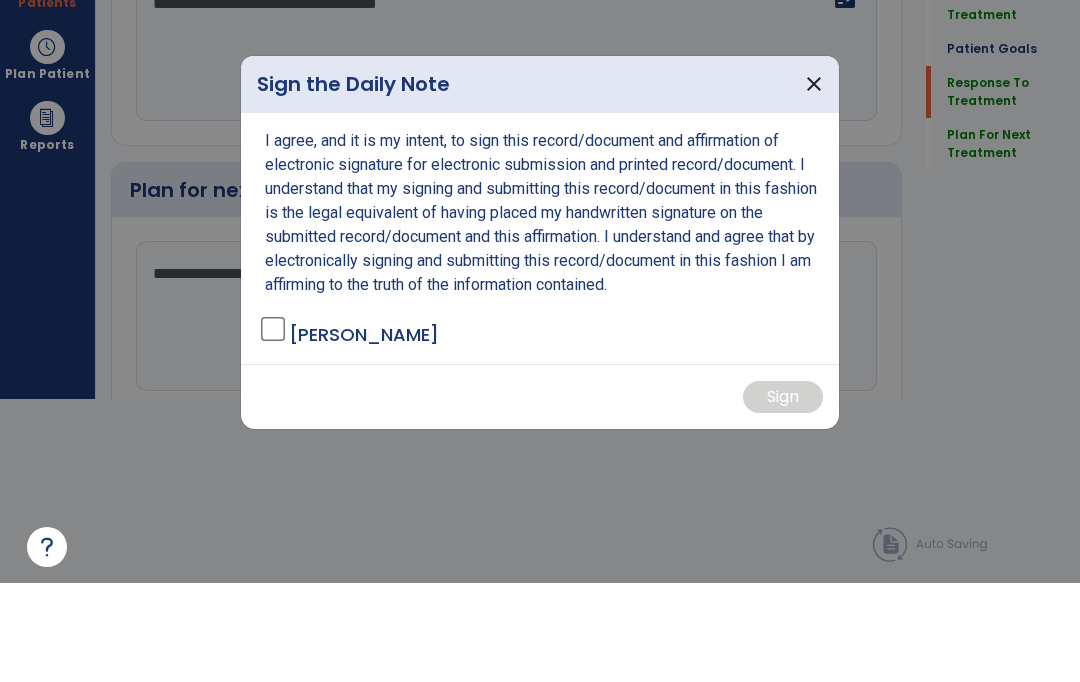 scroll, scrollTop: 0, scrollLeft: 0, axis: both 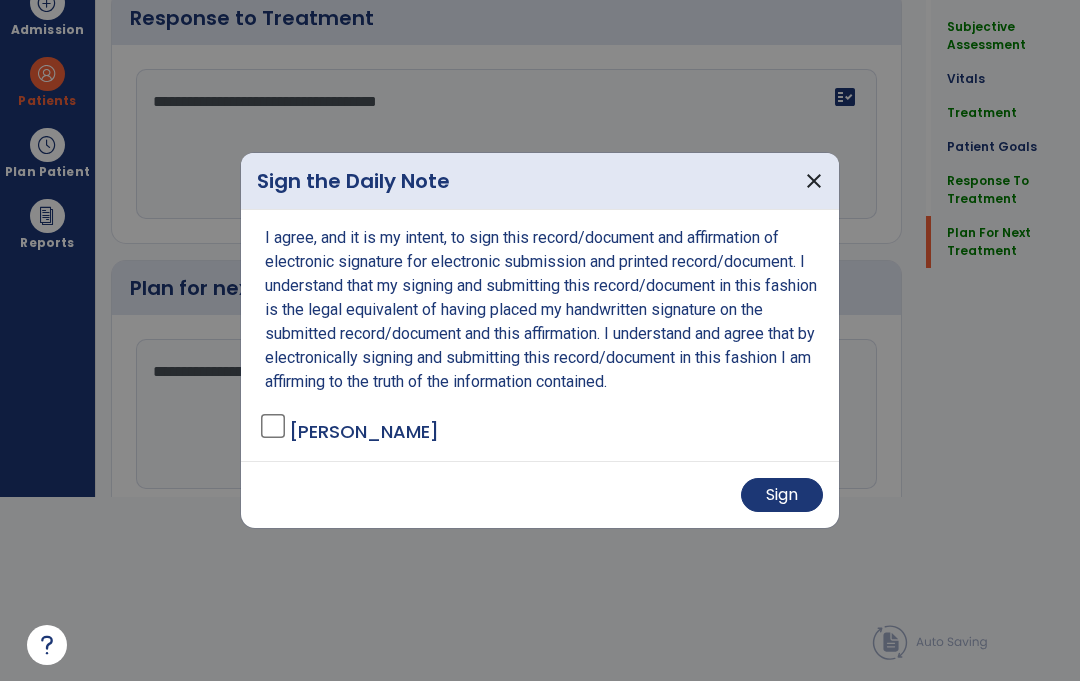click on "Sign" at bounding box center [782, 496] 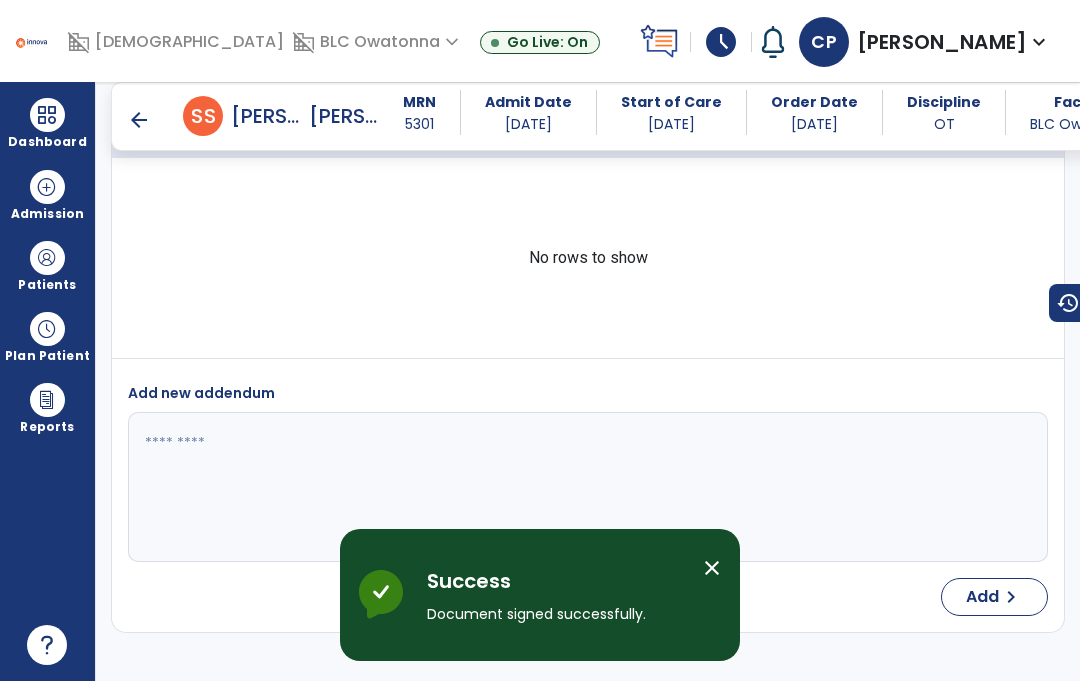 scroll, scrollTop: 84, scrollLeft: 0, axis: vertical 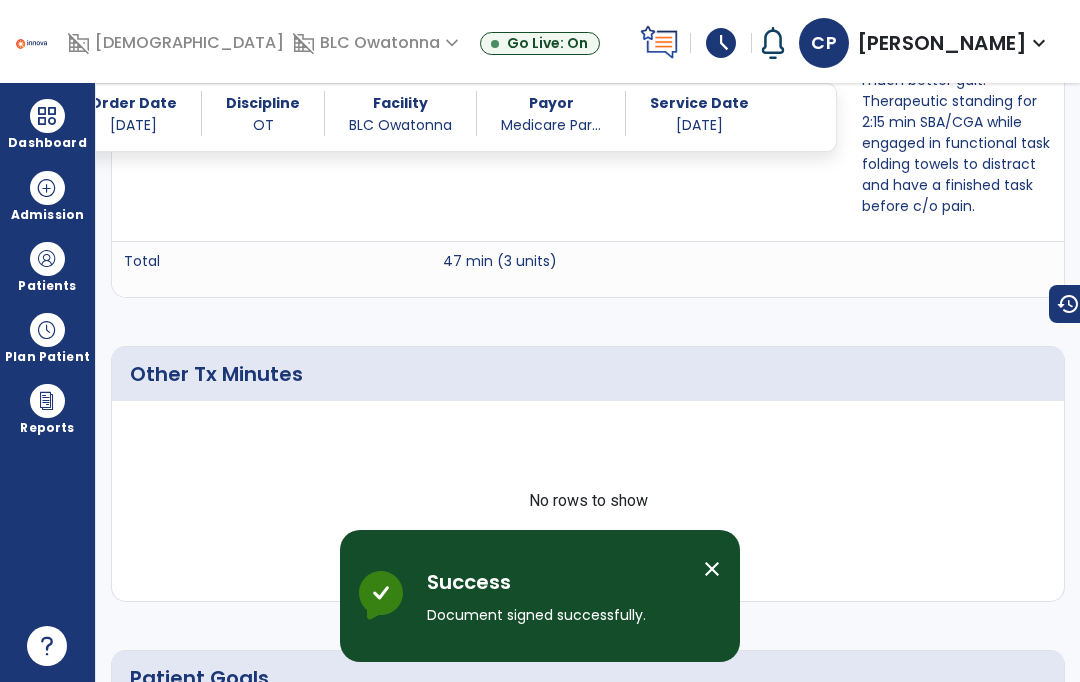 click on "close" at bounding box center [712, 569] 